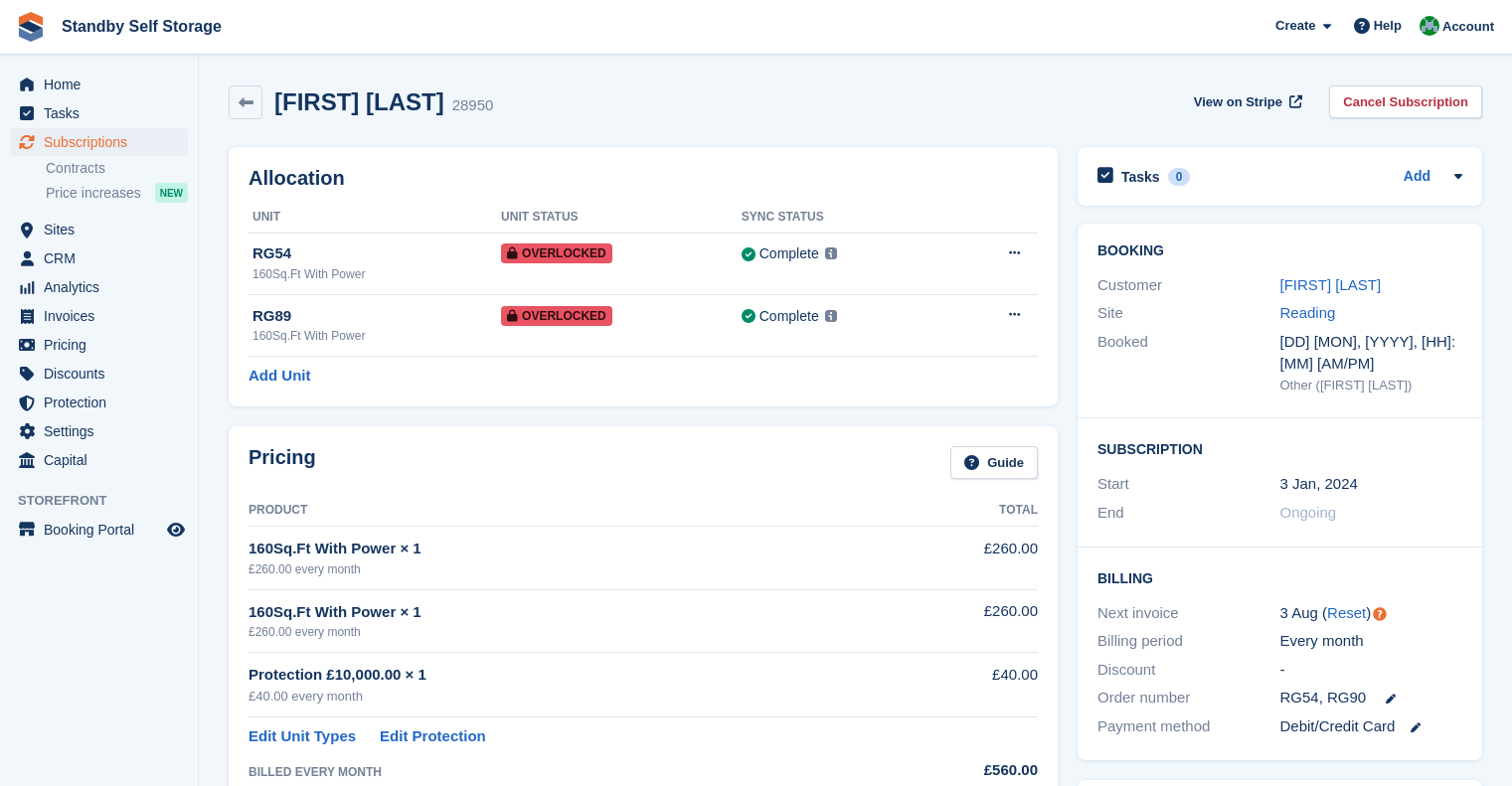 scroll, scrollTop: 207, scrollLeft: 0, axis: vertical 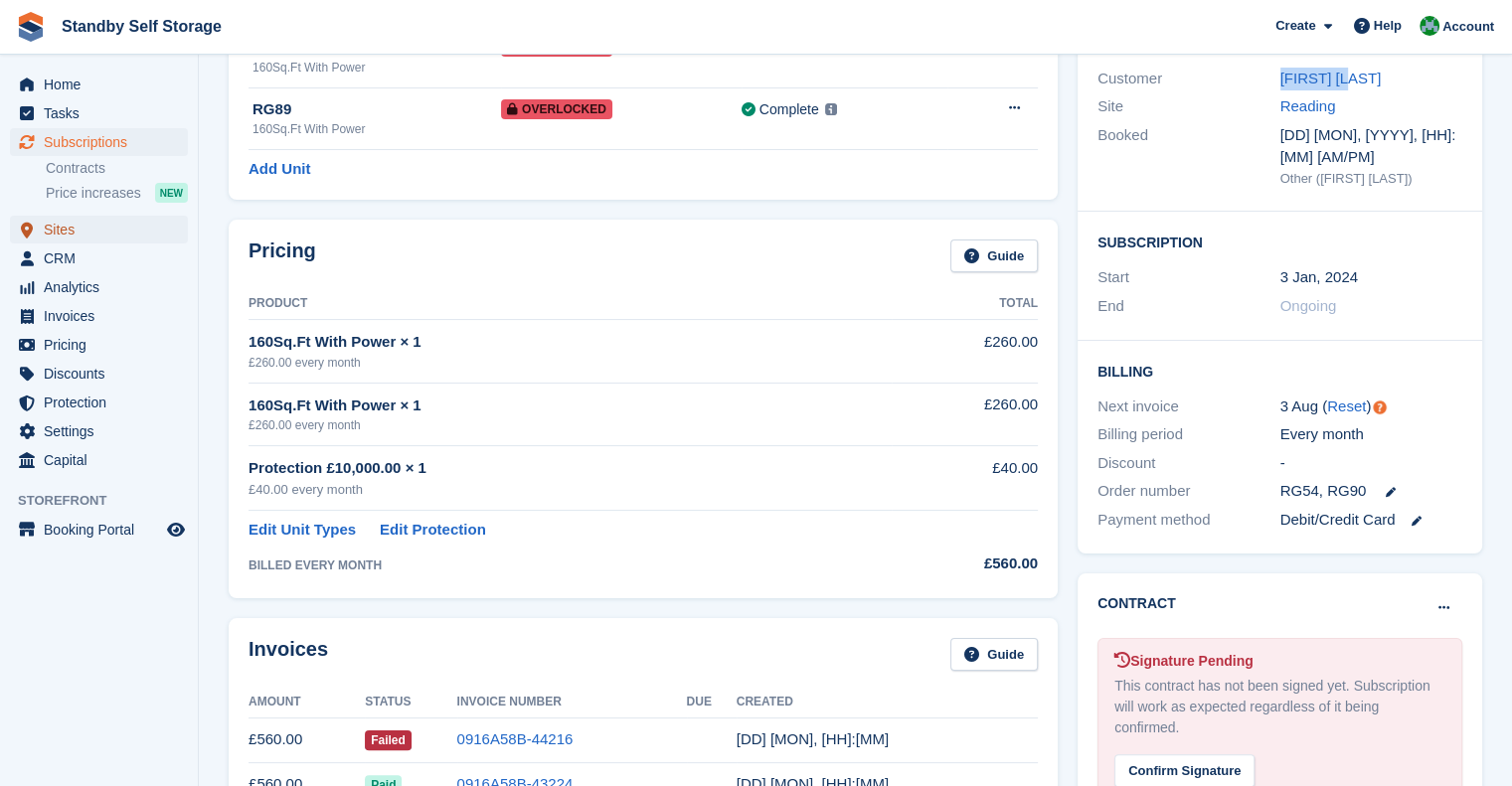 click on "Sites" at bounding box center (103, 230) 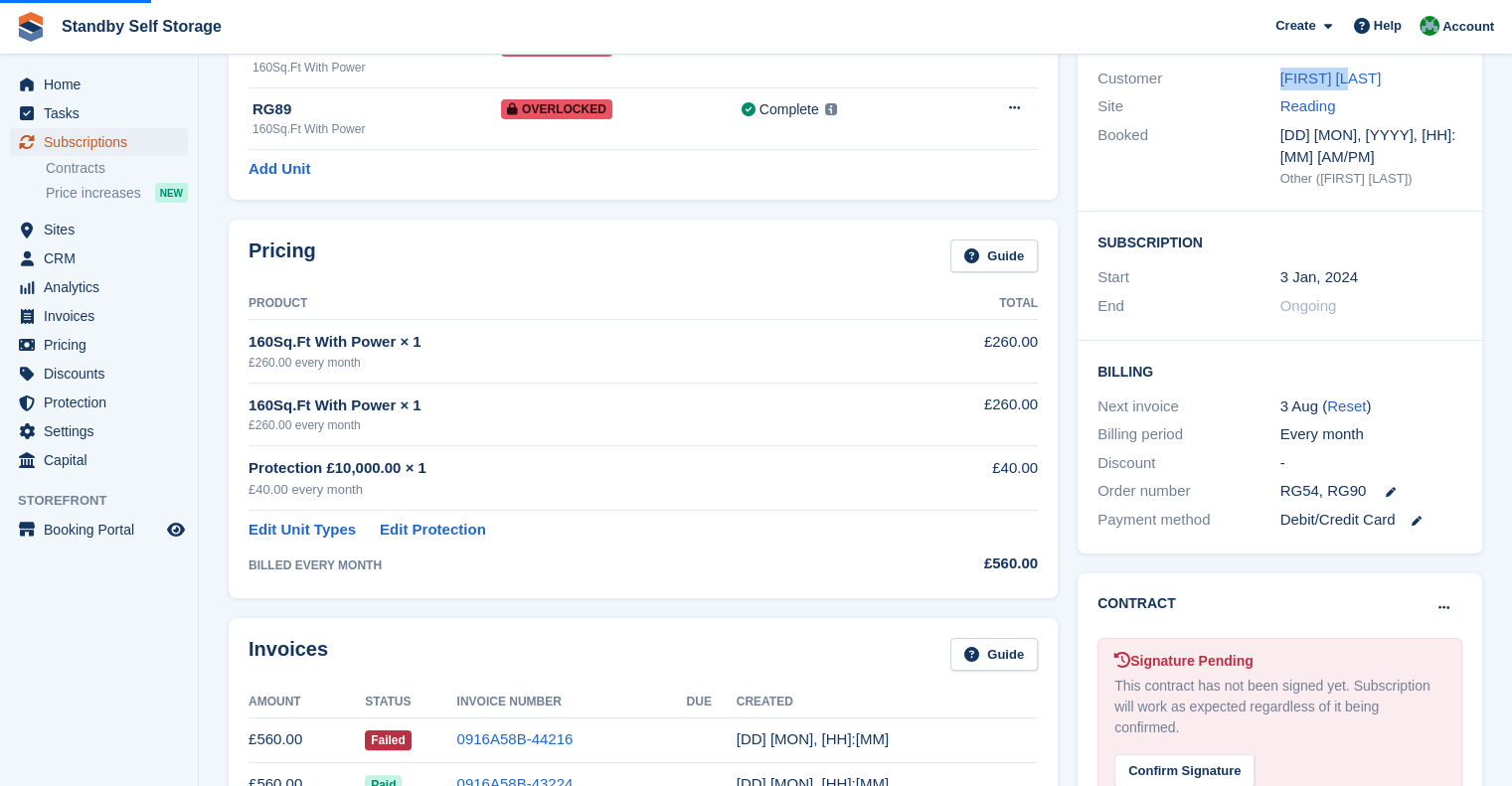 click on "Subscriptions" at bounding box center (103, 142) 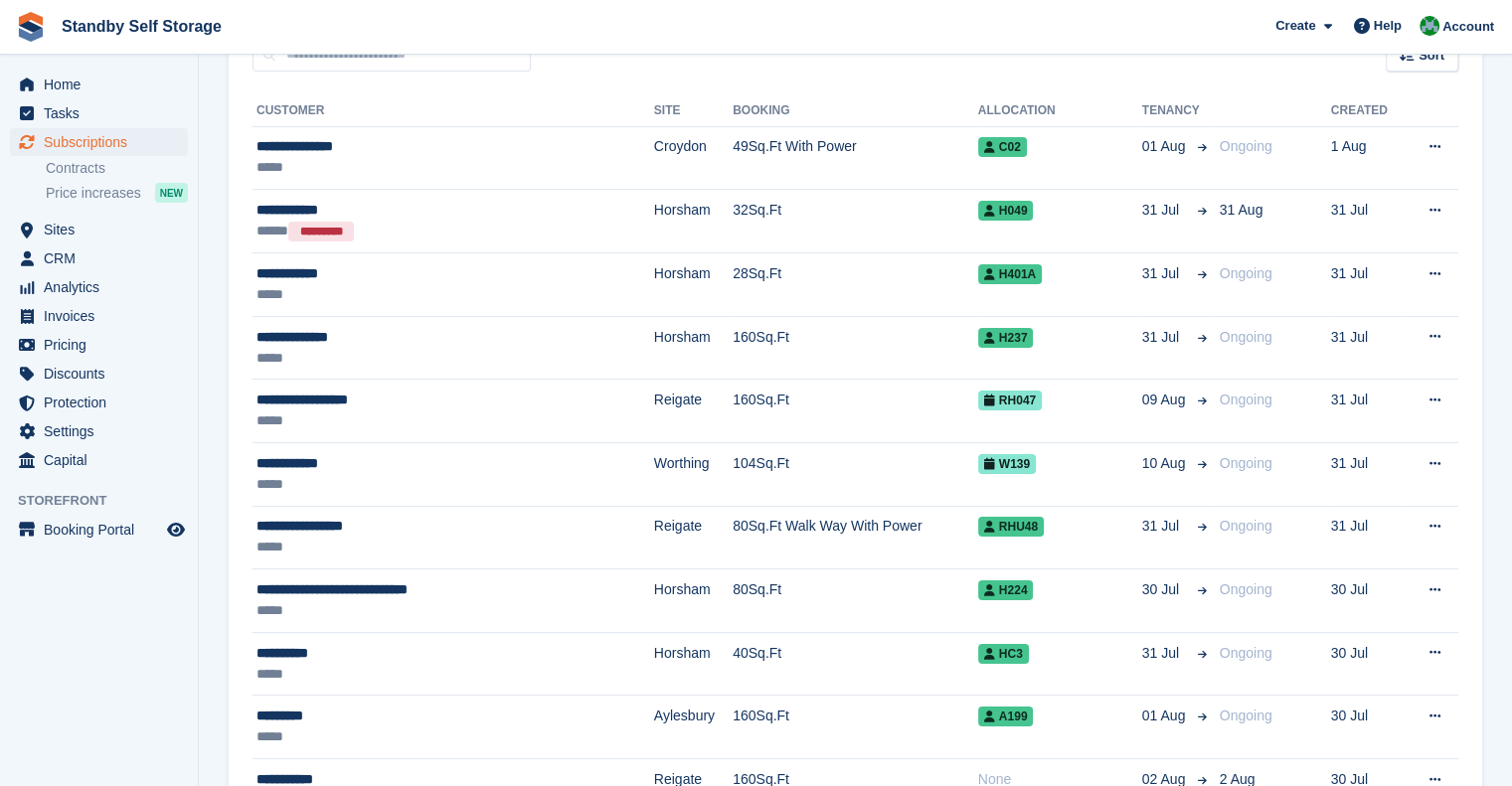 scroll, scrollTop: 0, scrollLeft: 0, axis: both 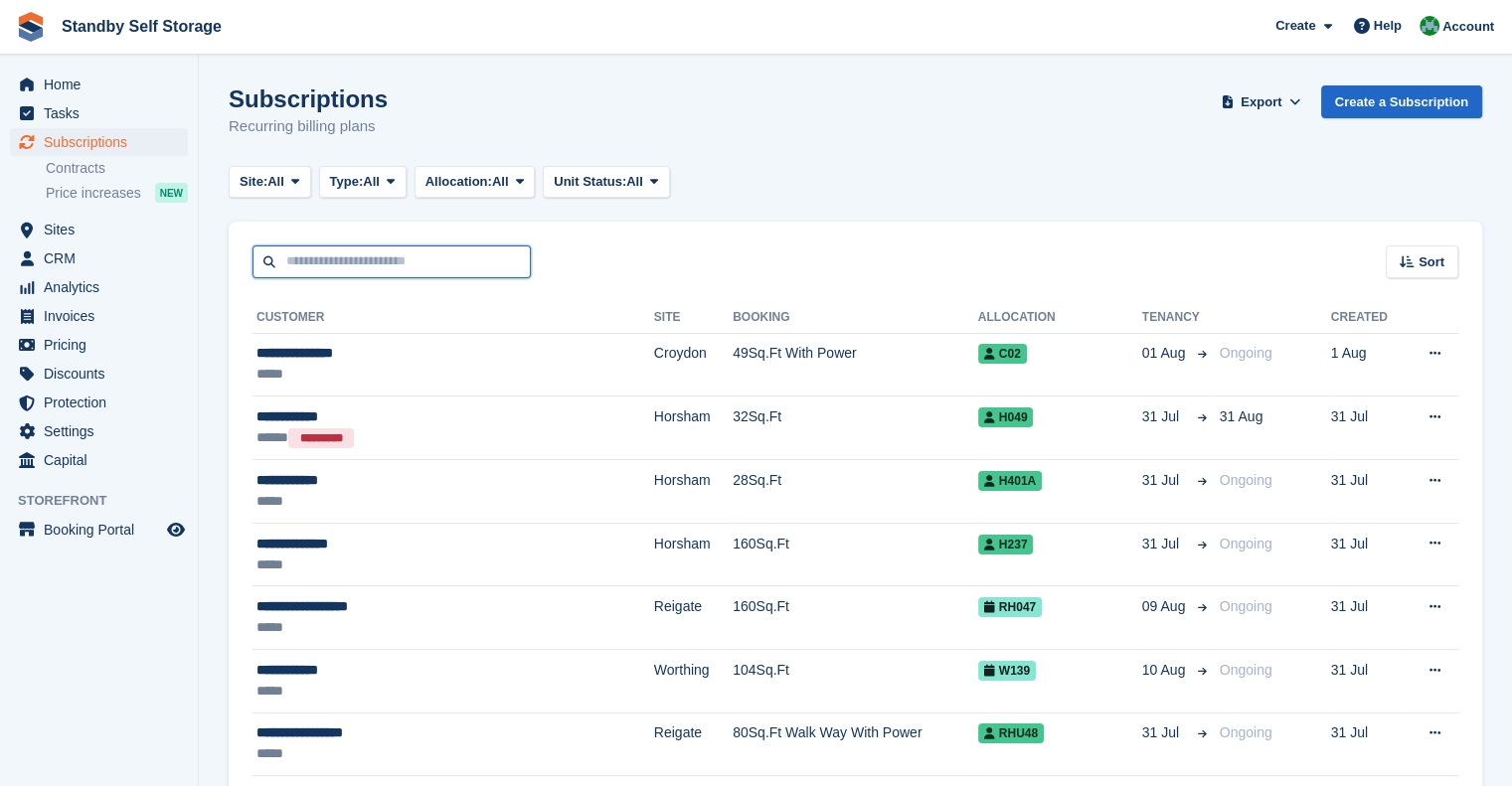 click at bounding box center [392, 261] 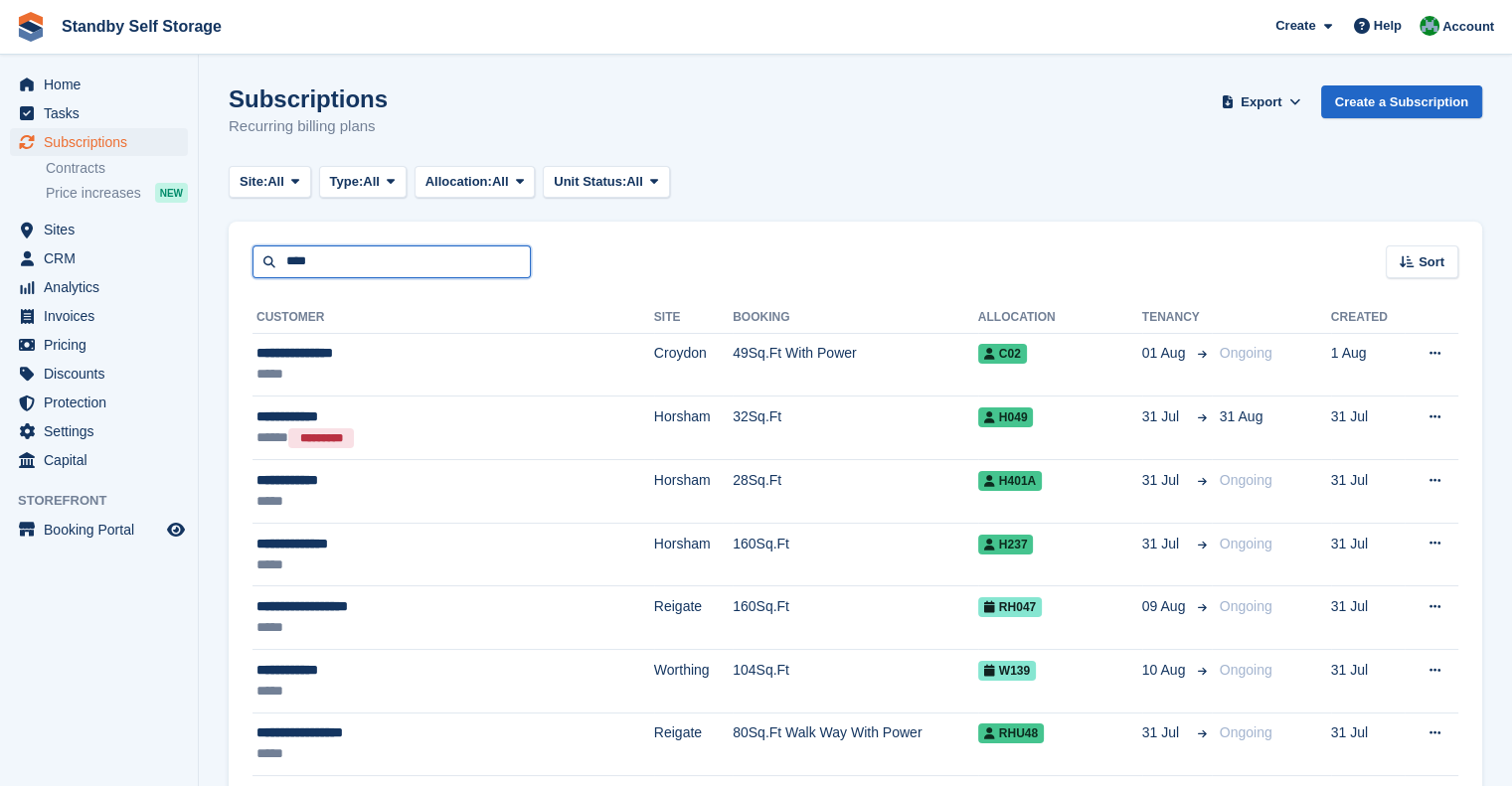 type on "****" 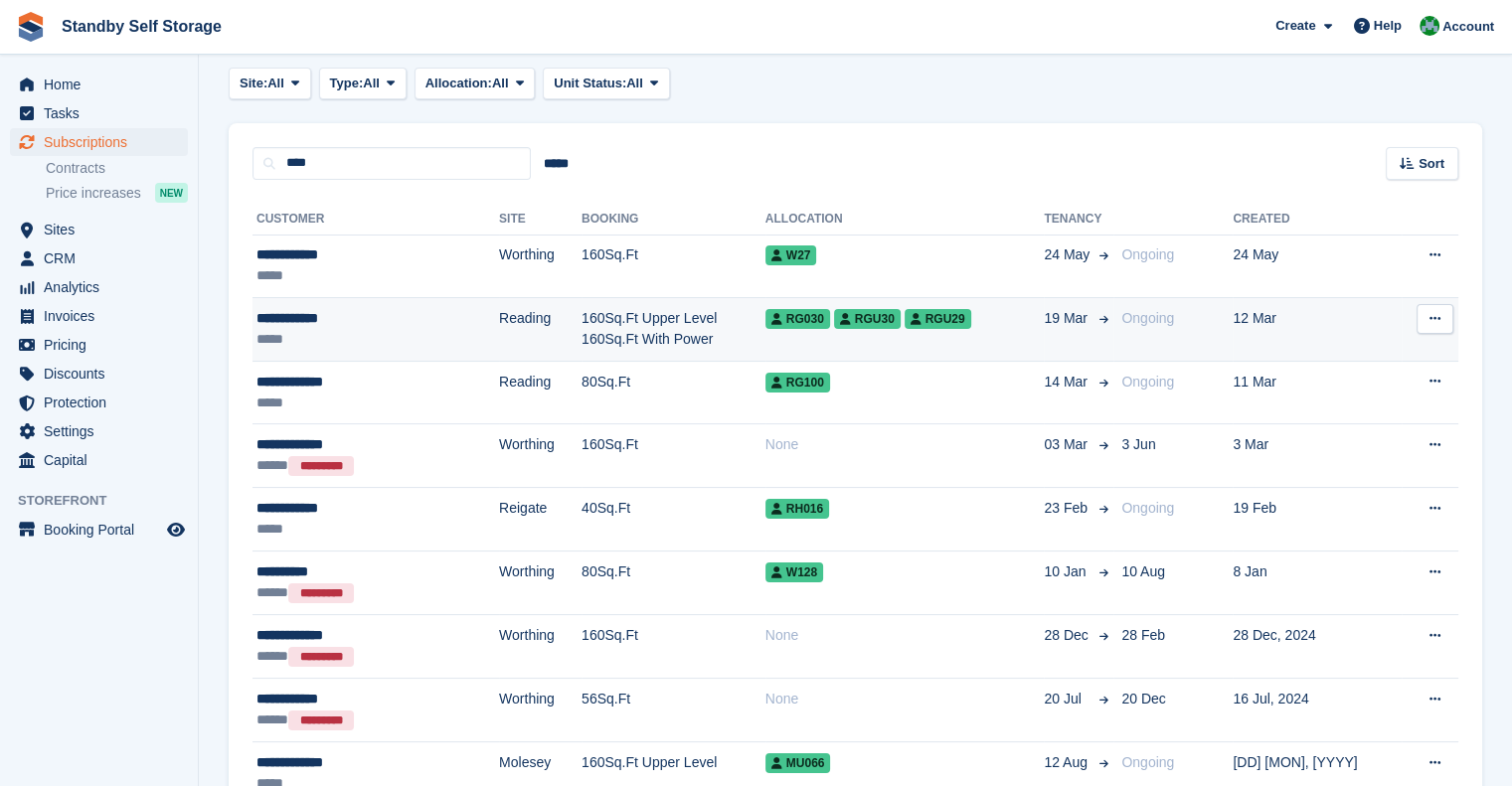 scroll, scrollTop: 97, scrollLeft: 0, axis: vertical 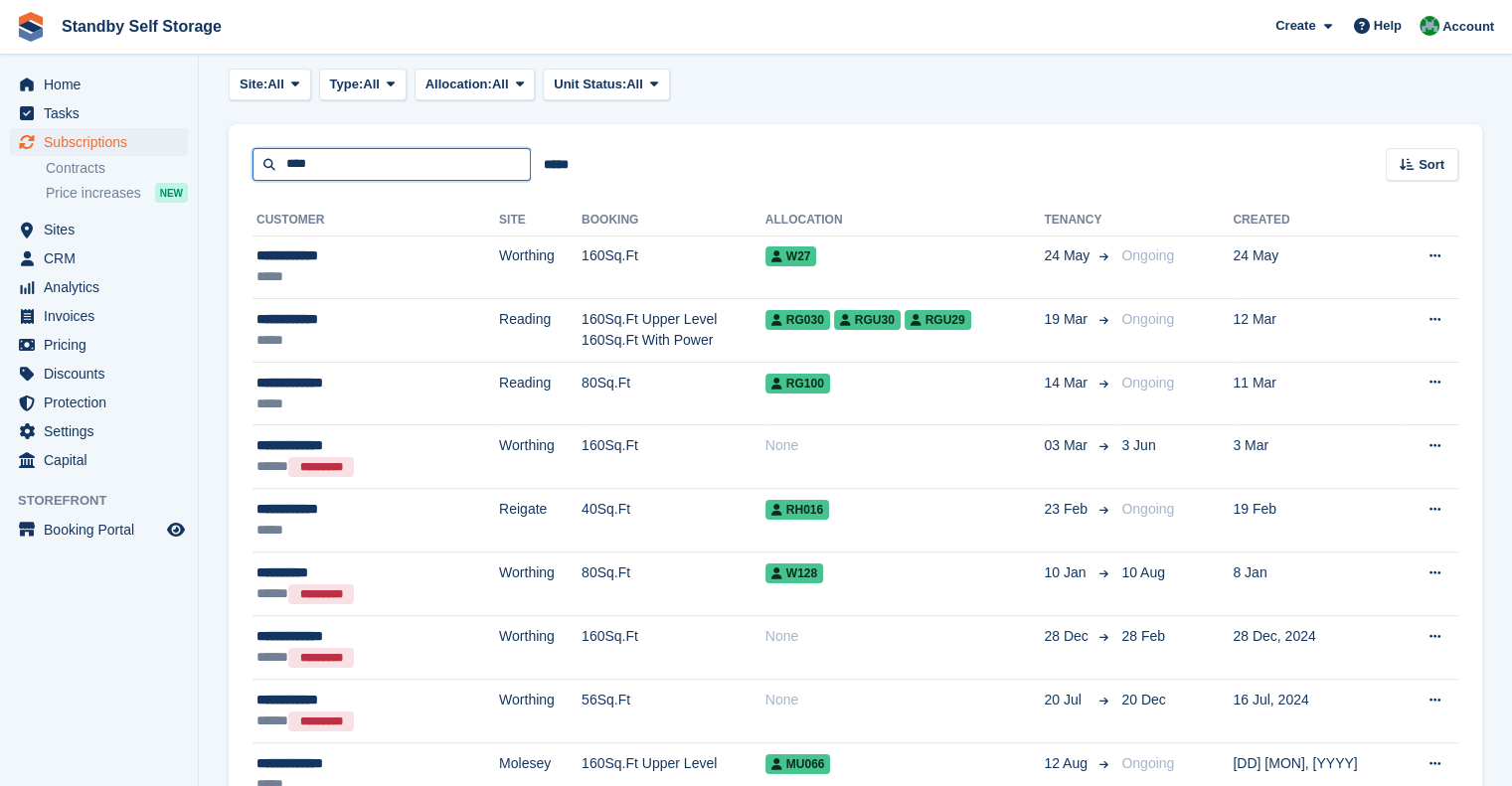 click on "****" at bounding box center (392, 164) 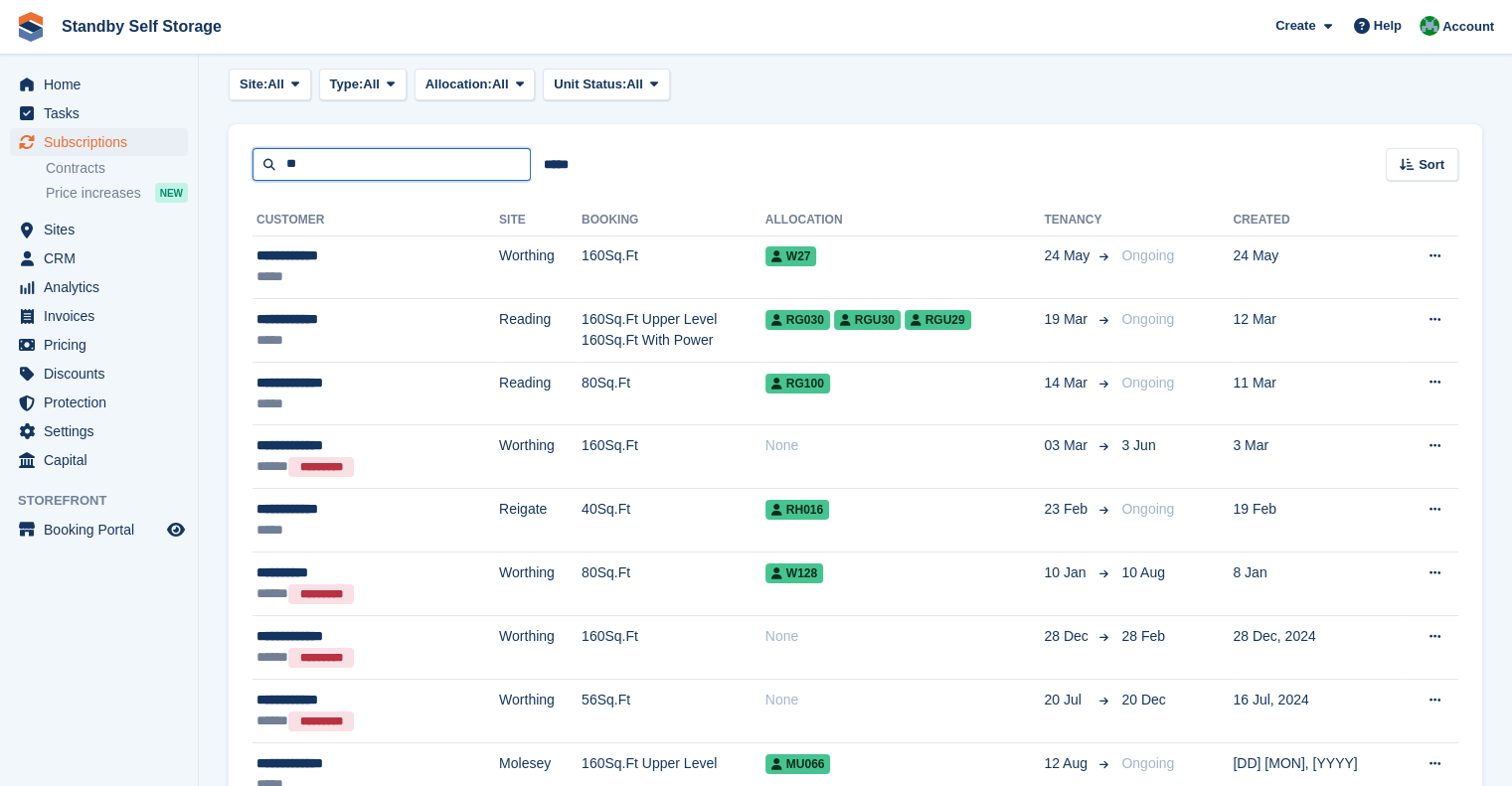 type on "*" 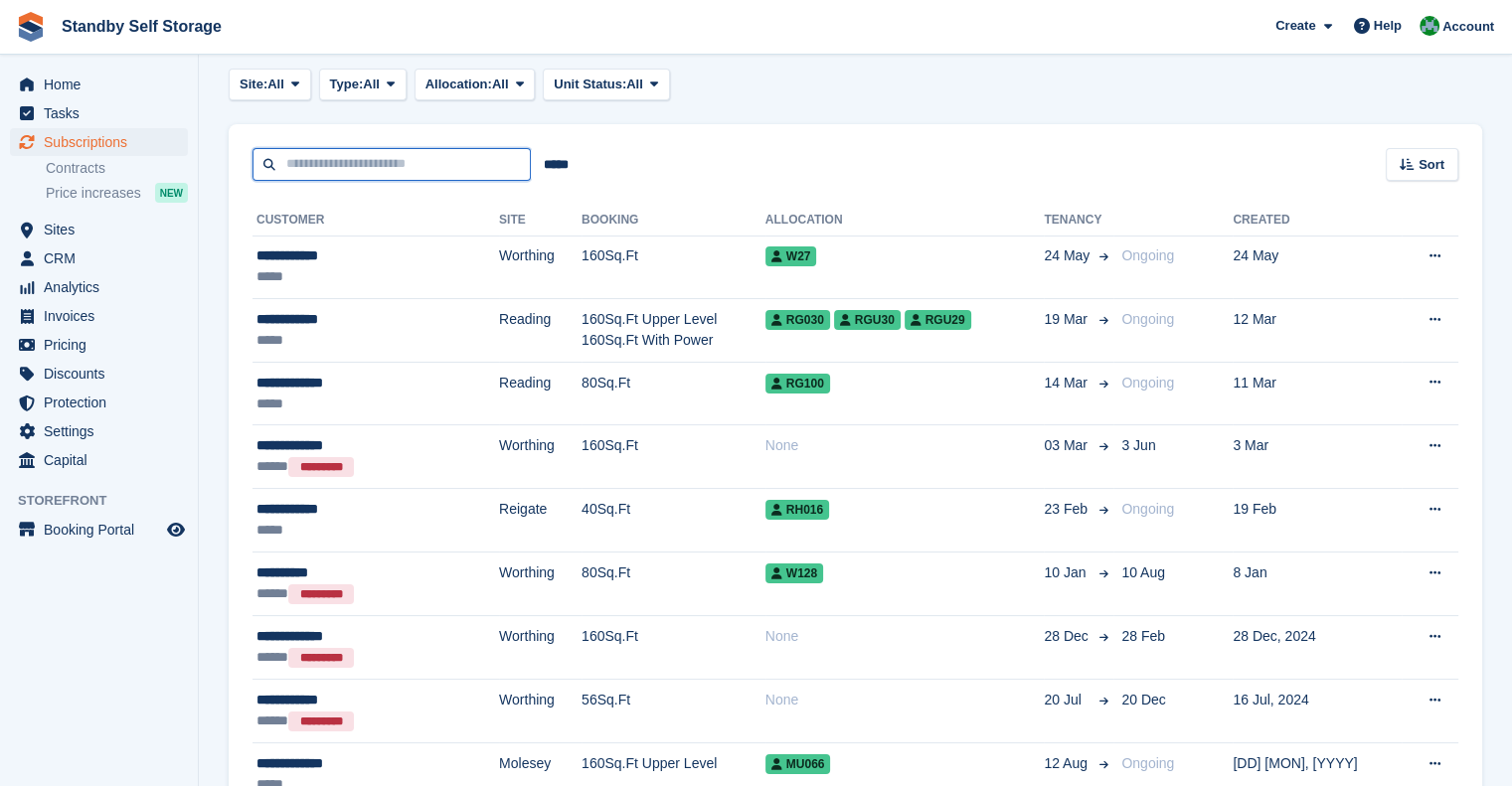 type on "*" 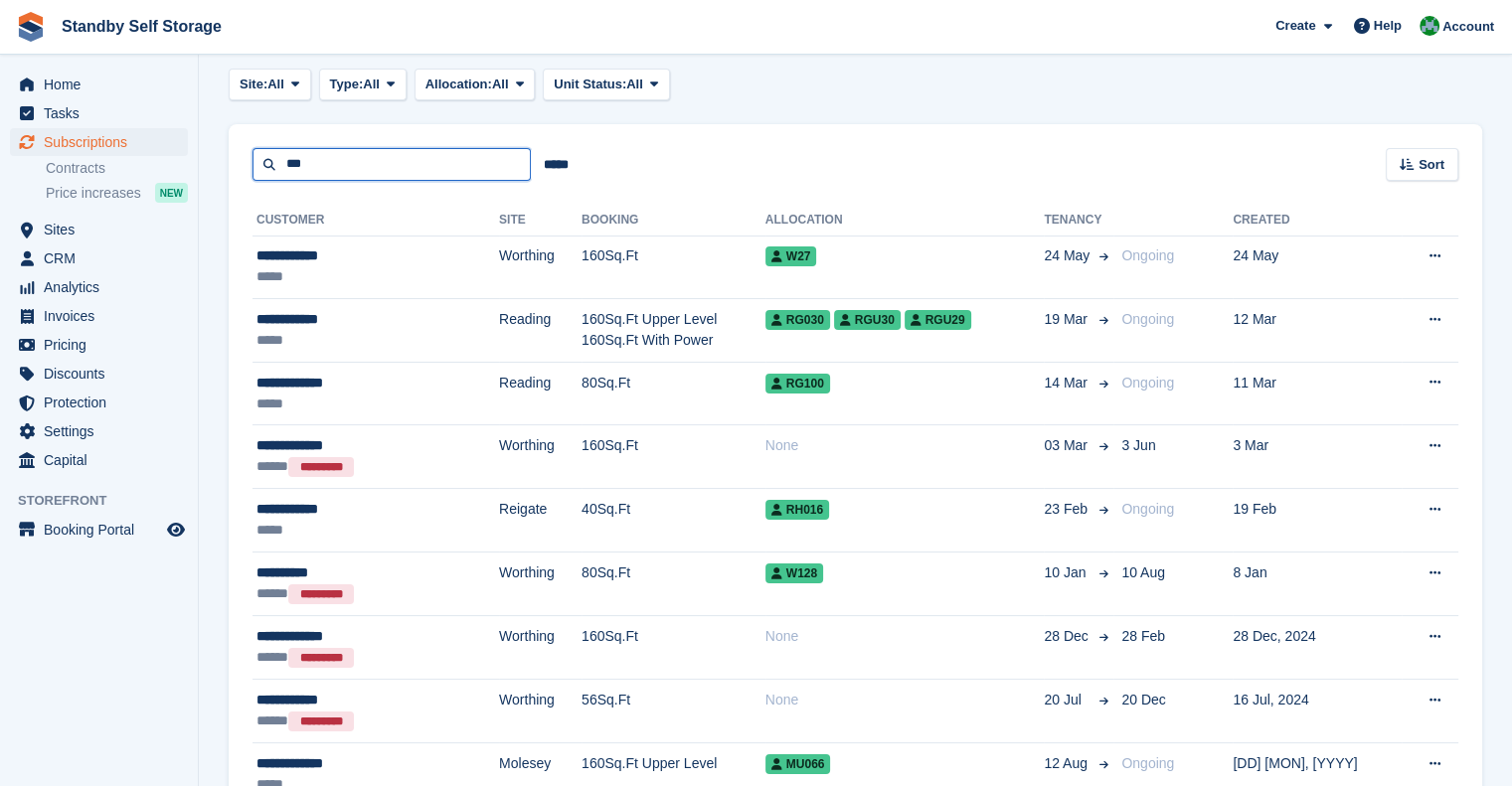 type on "****" 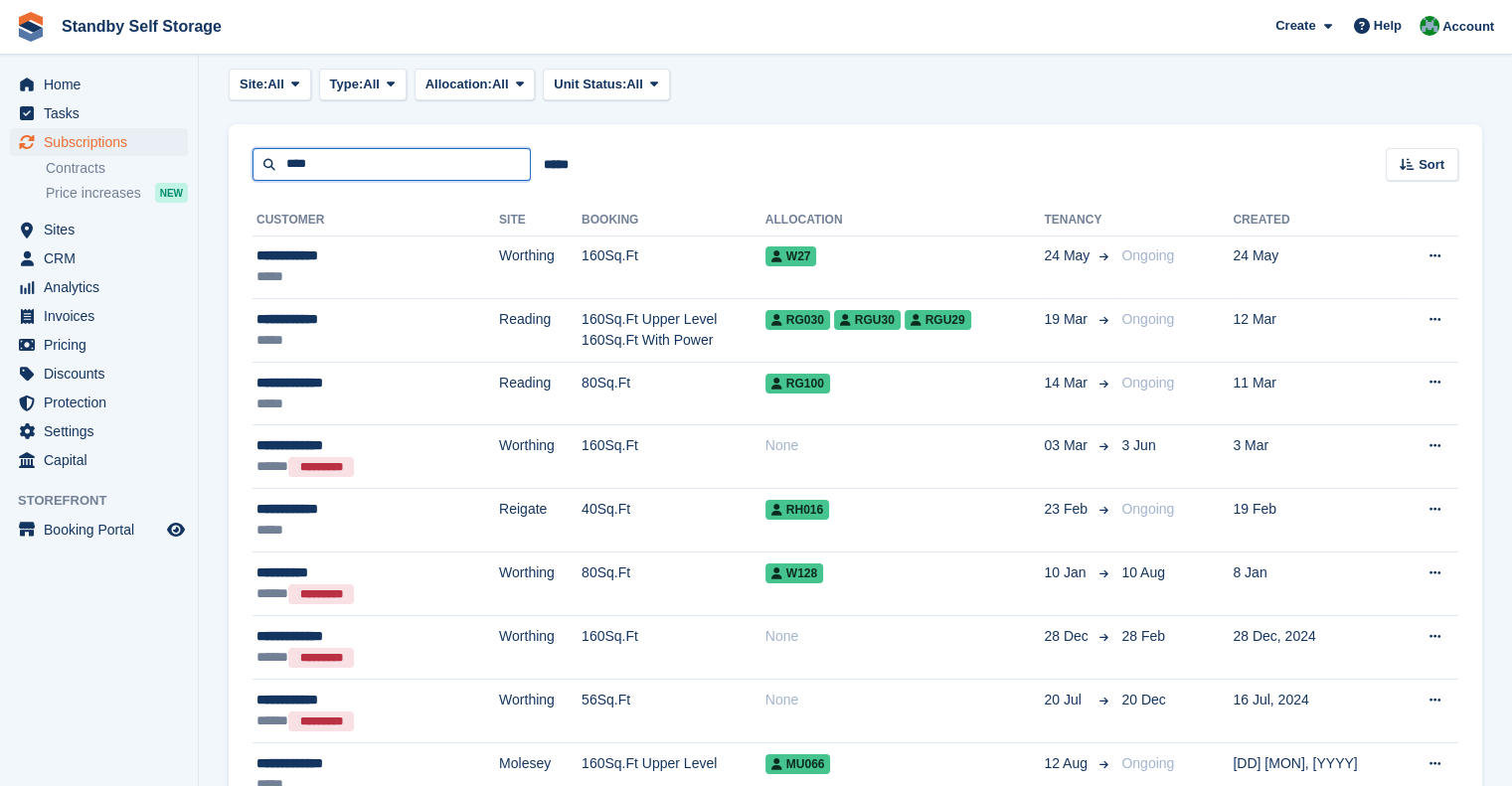 click on "****" at bounding box center (392, 164) 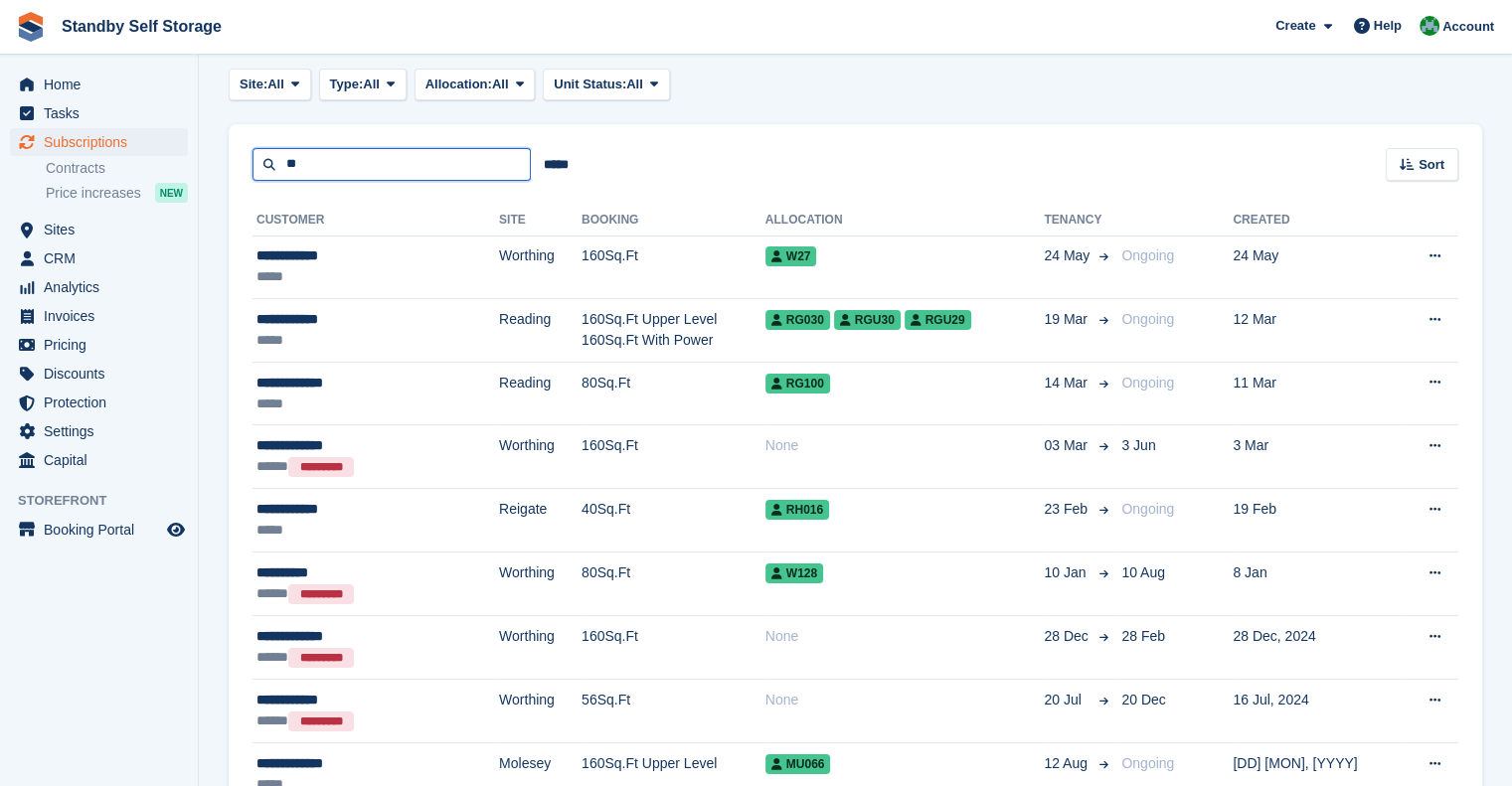 type on "*" 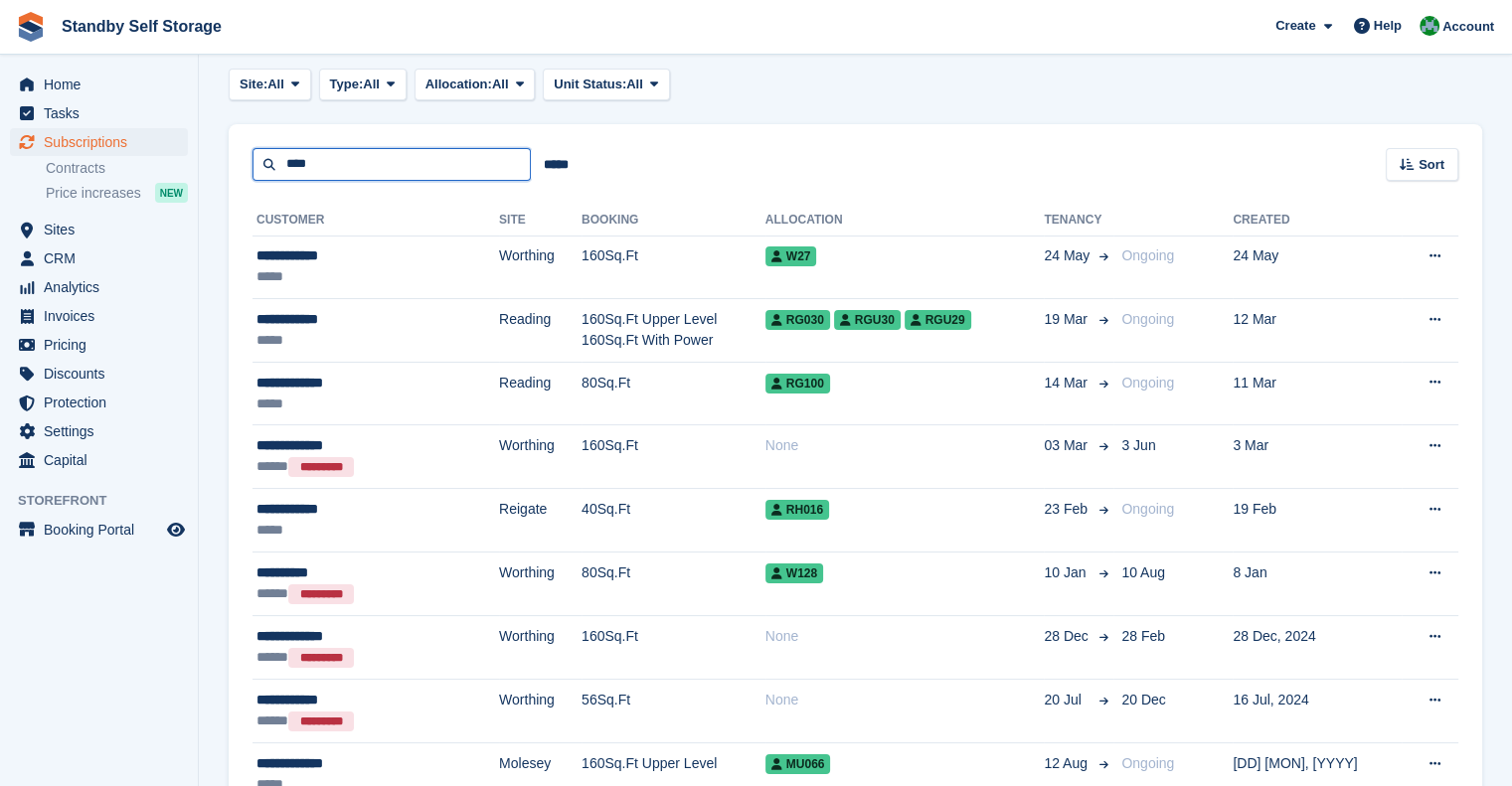 type on "****" 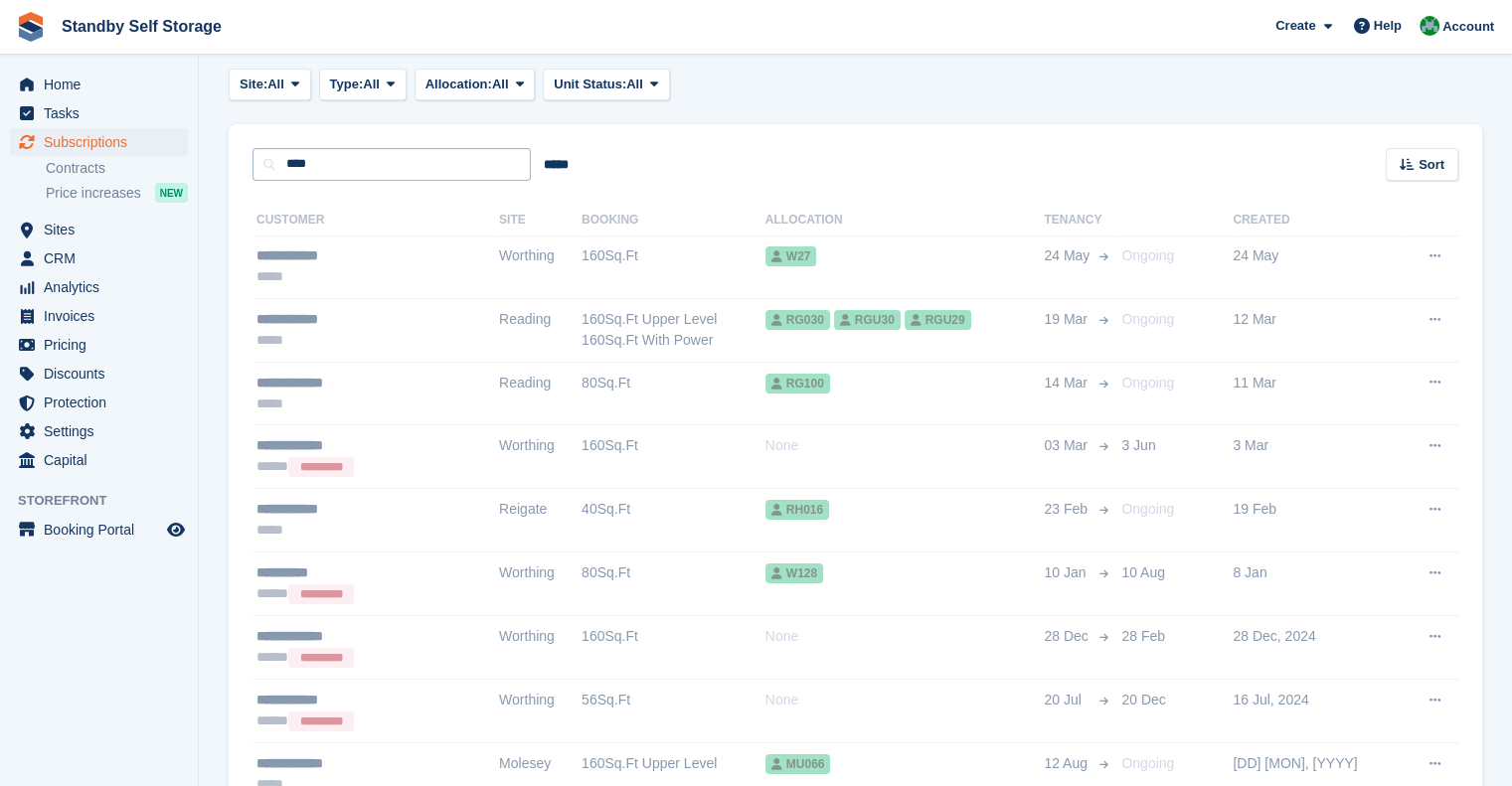 scroll, scrollTop: 0, scrollLeft: 0, axis: both 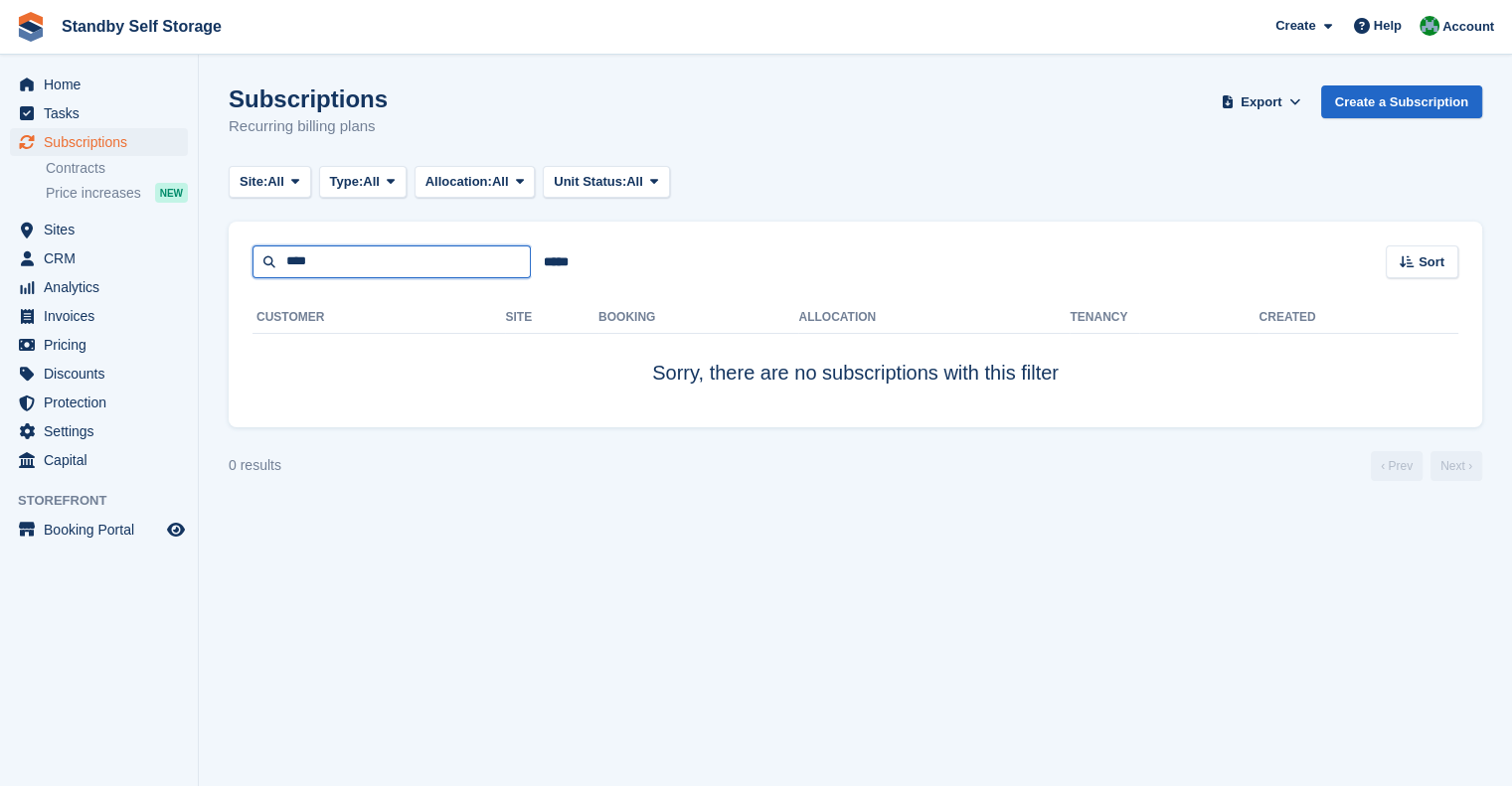 click on "****" at bounding box center [392, 261] 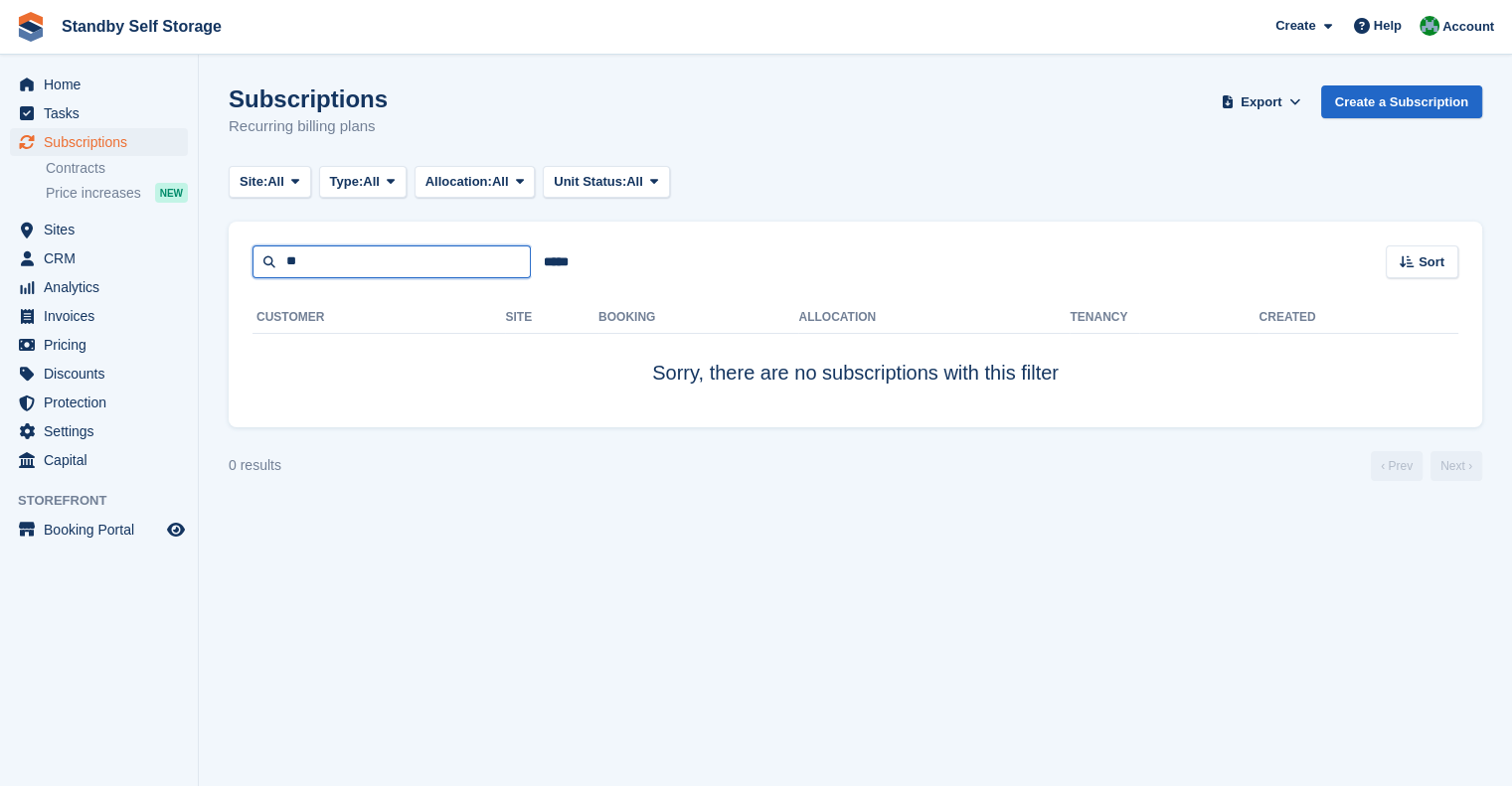 type on "**" 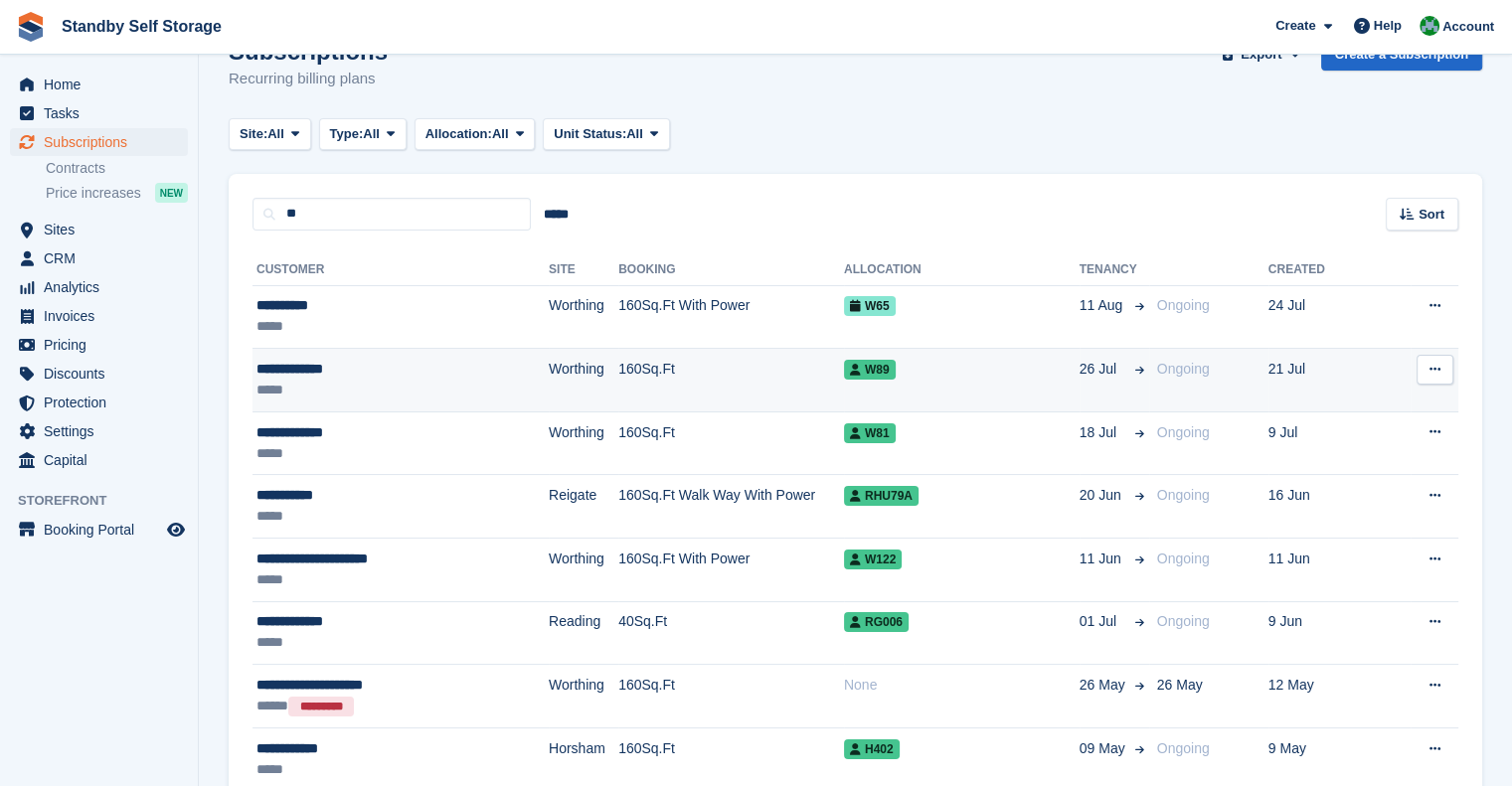scroll, scrollTop: 0, scrollLeft: 0, axis: both 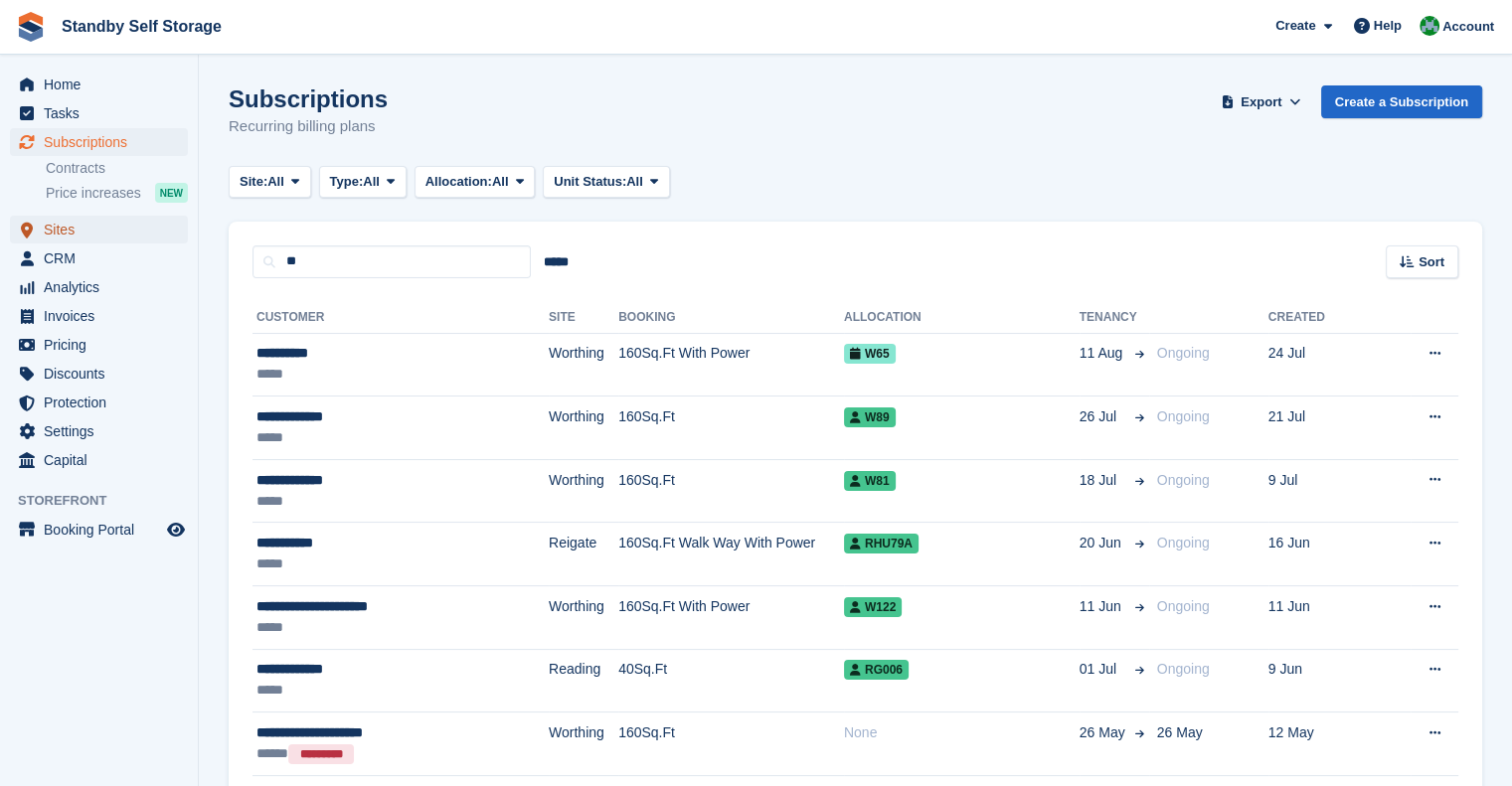 click on "Sites" at bounding box center (103, 230) 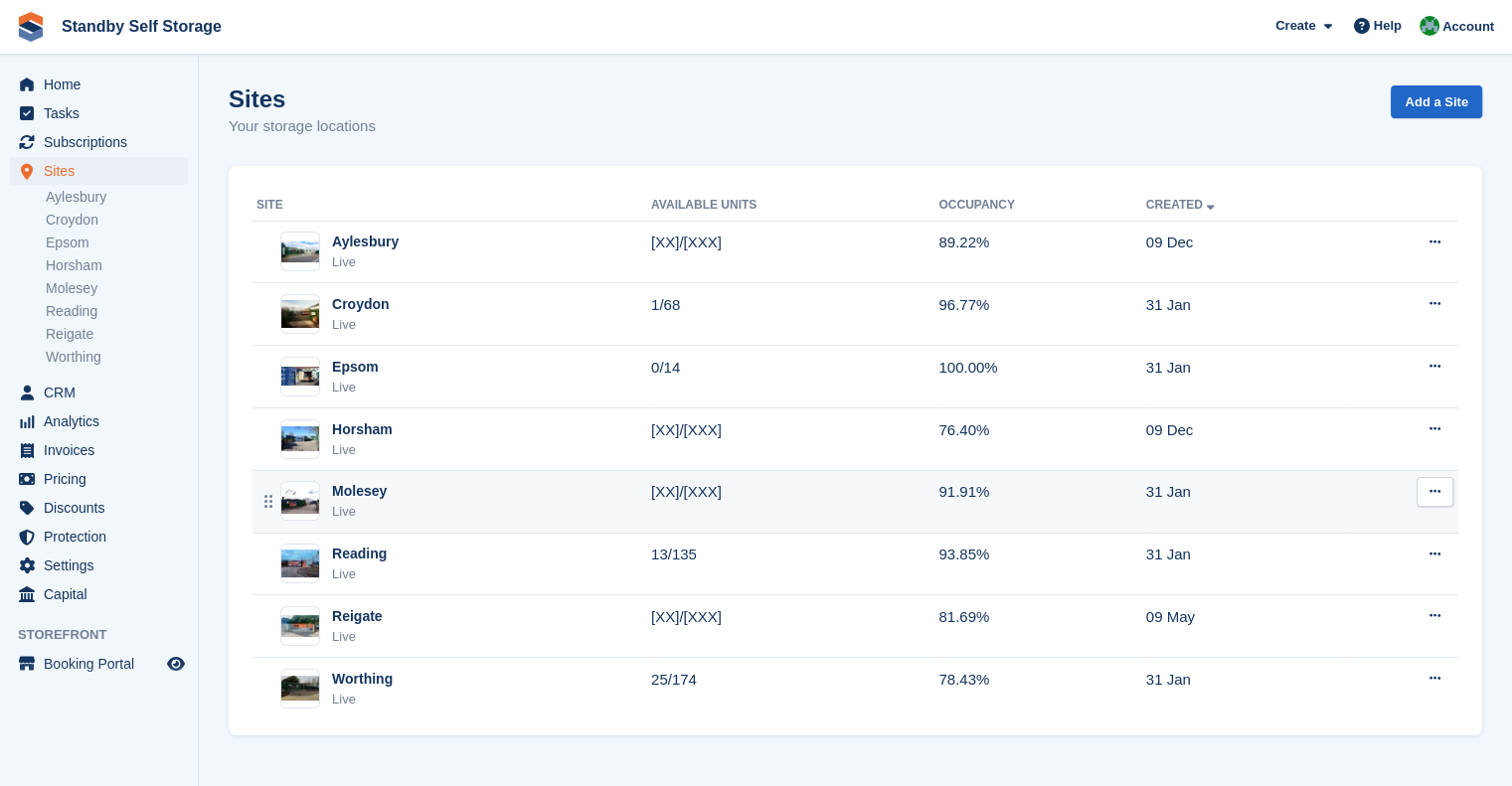 click on "Molesey
Live" at bounding box center (453, 501) 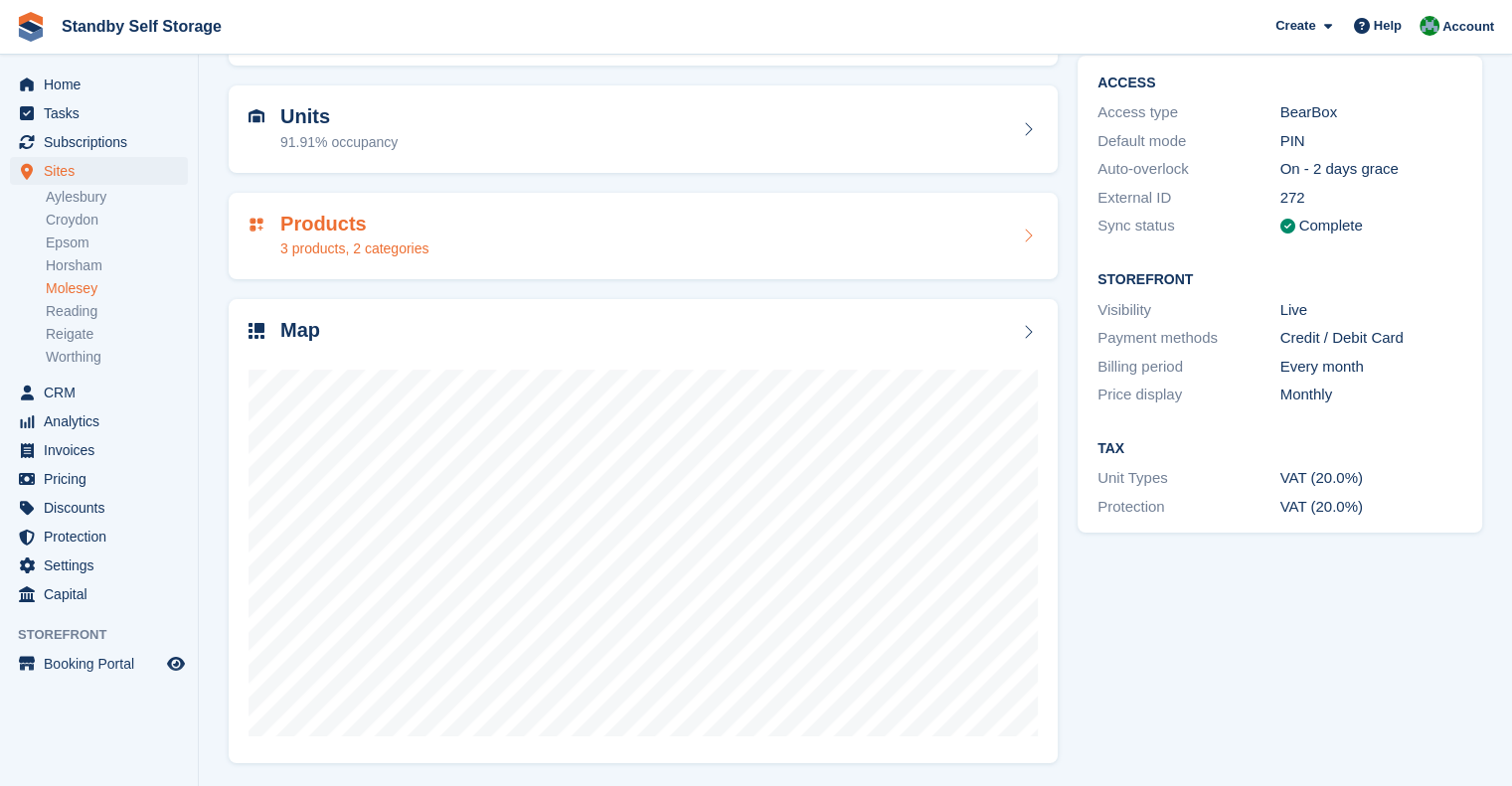 scroll, scrollTop: 167, scrollLeft: 0, axis: vertical 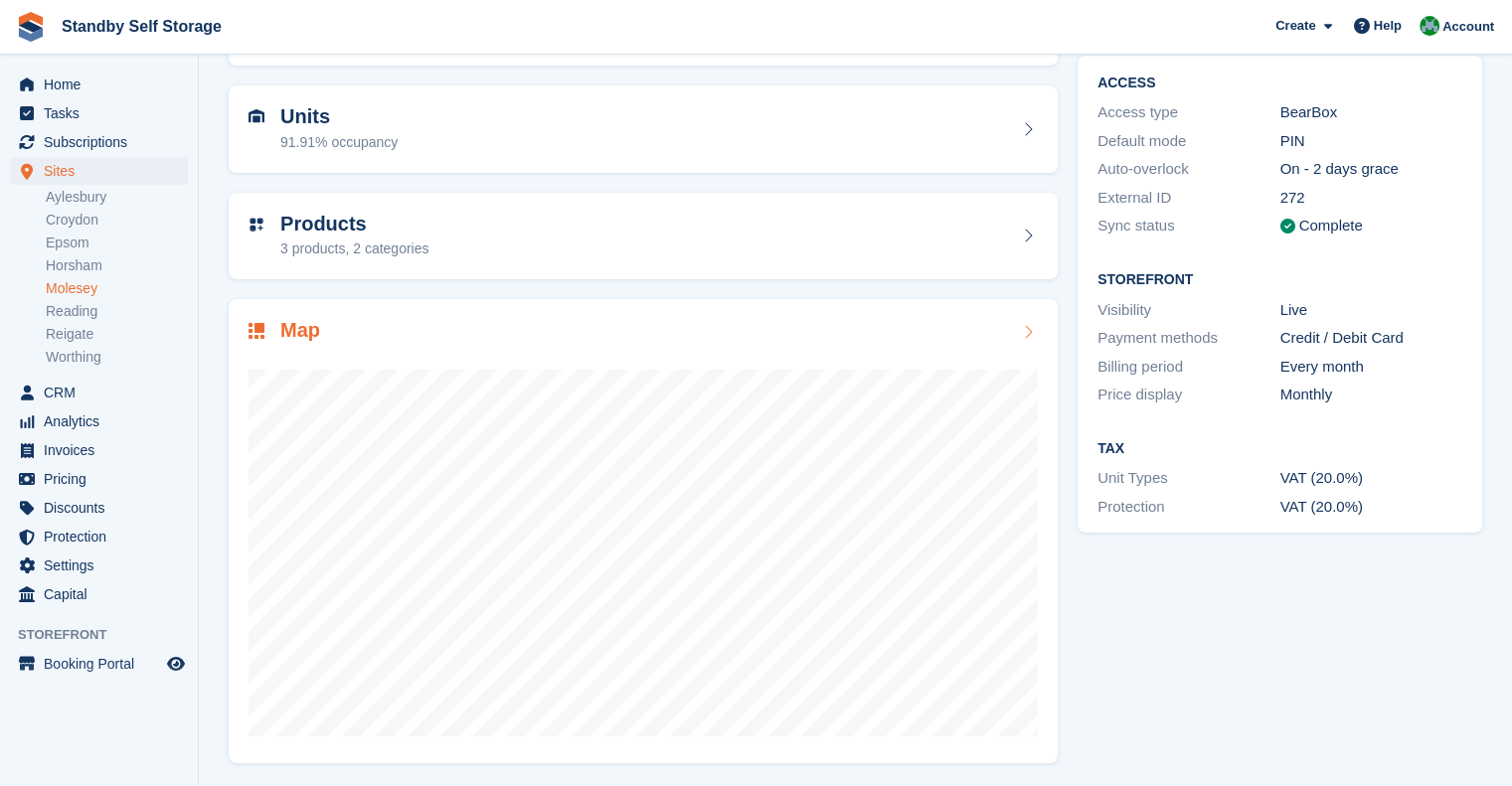 click on "Map" at bounding box center (643, 332) 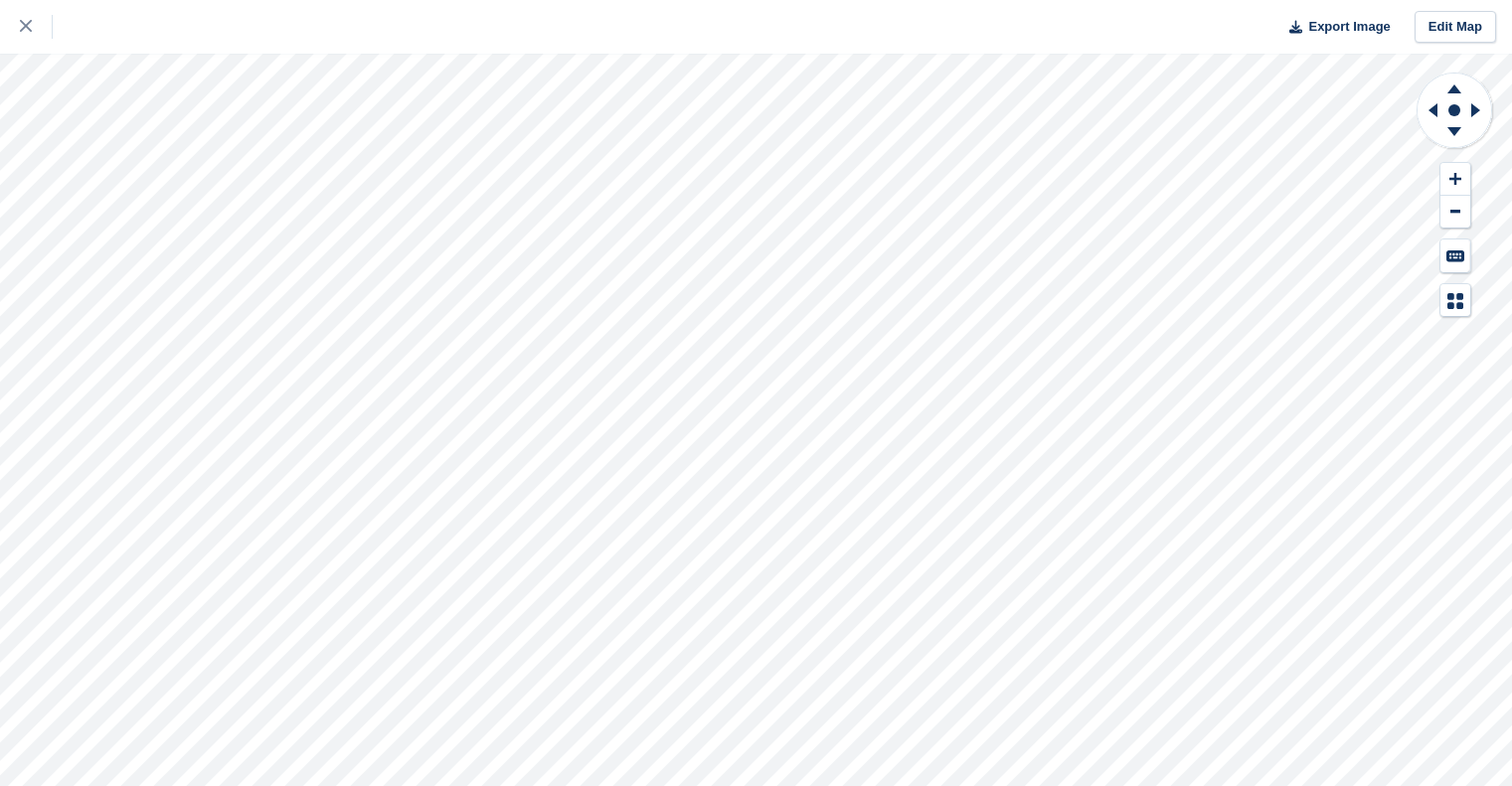scroll, scrollTop: 0, scrollLeft: 0, axis: both 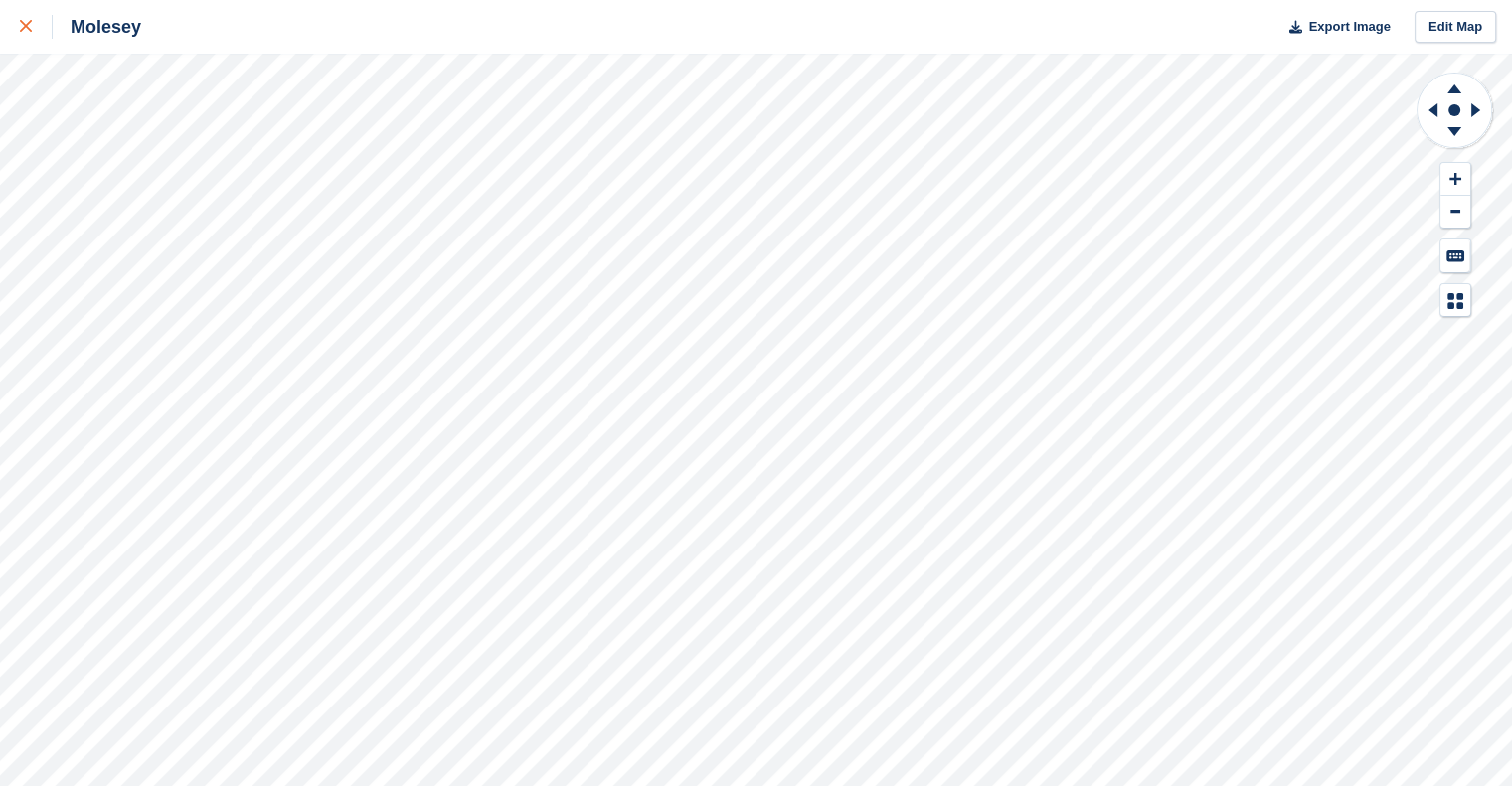 click at bounding box center (26, 27) 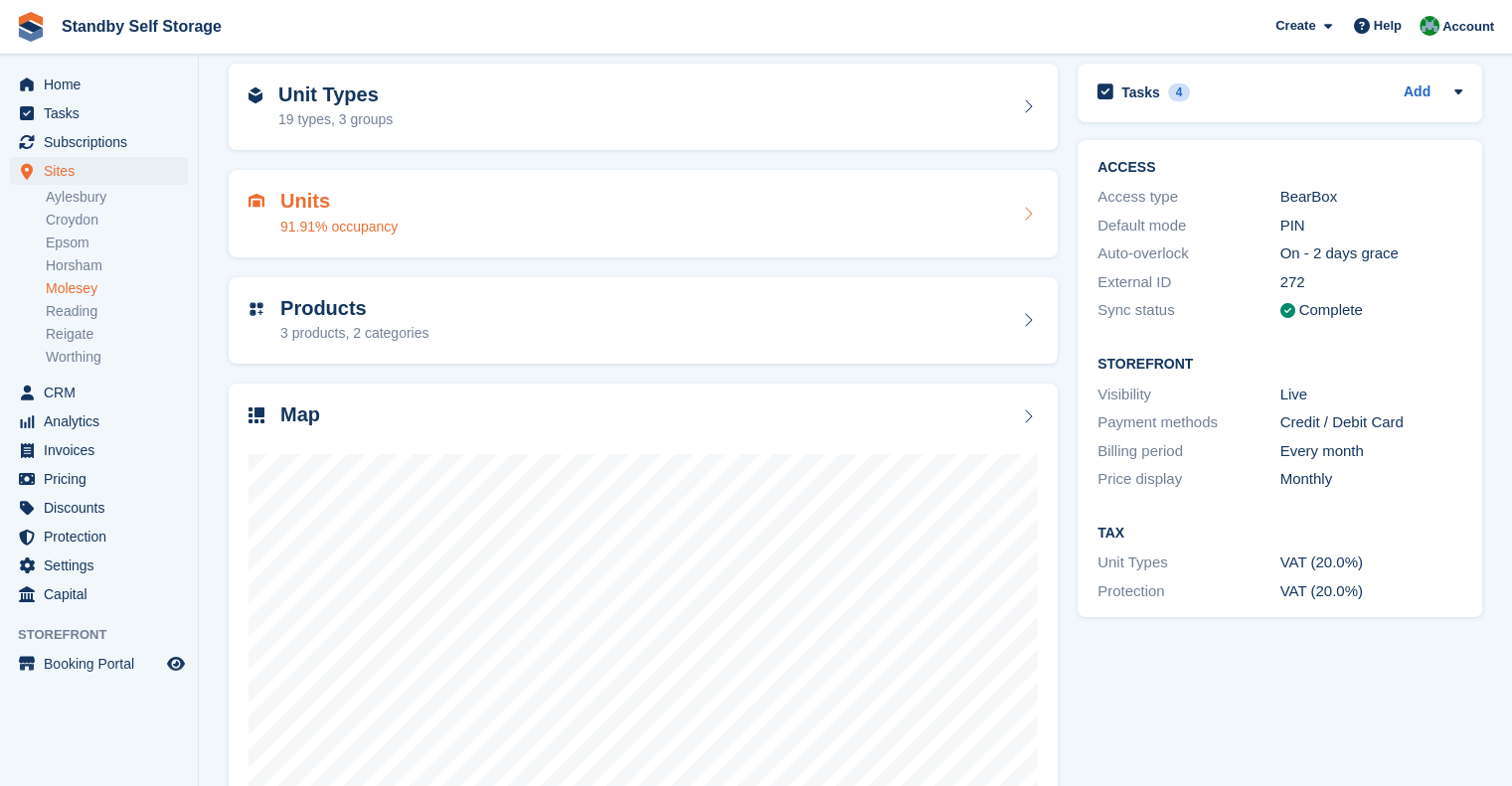 scroll, scrollTop: 72, scrollLeft: 0, axis: vertical 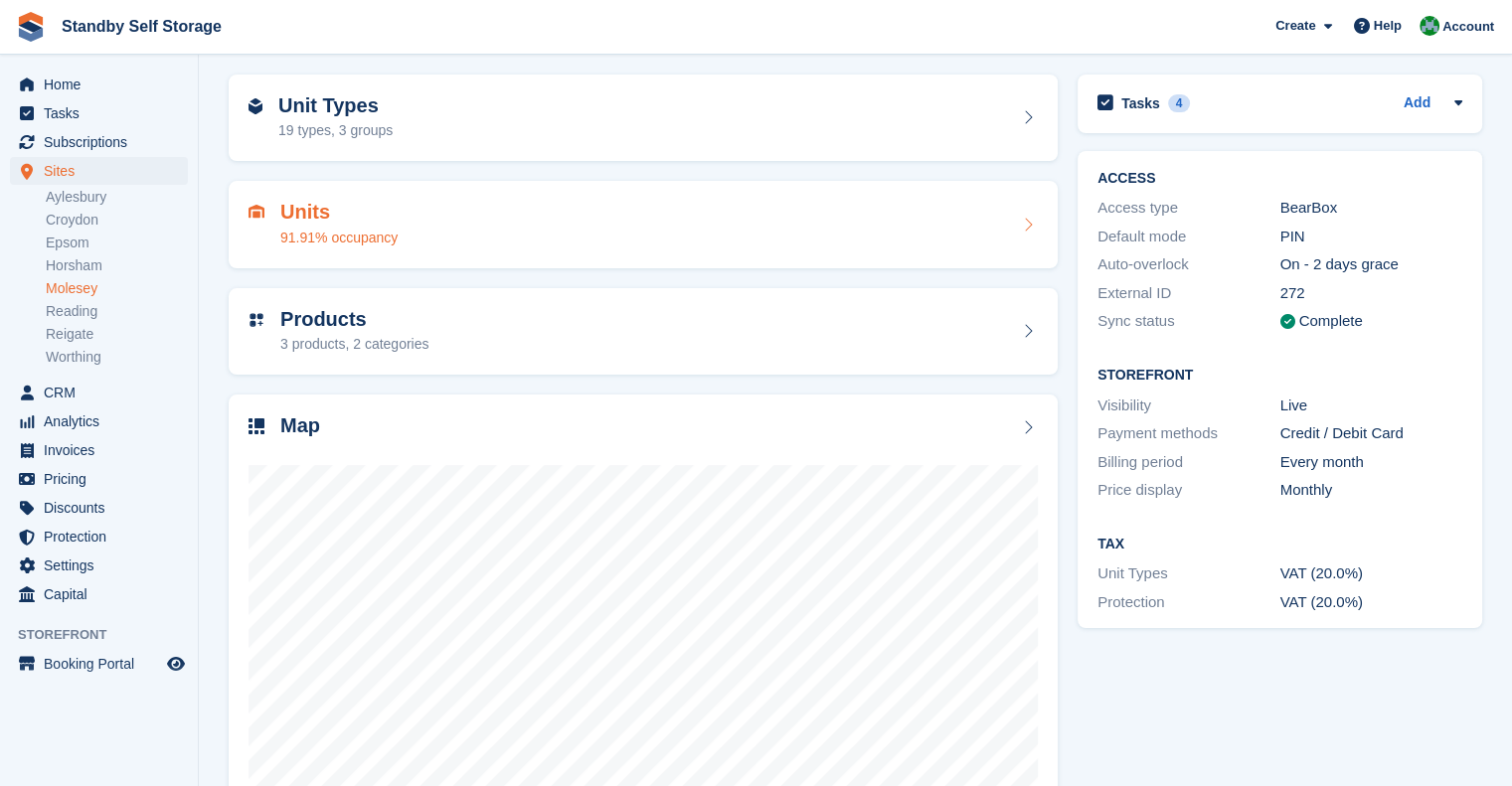 click on "Units" at bounding box center [339, 212] 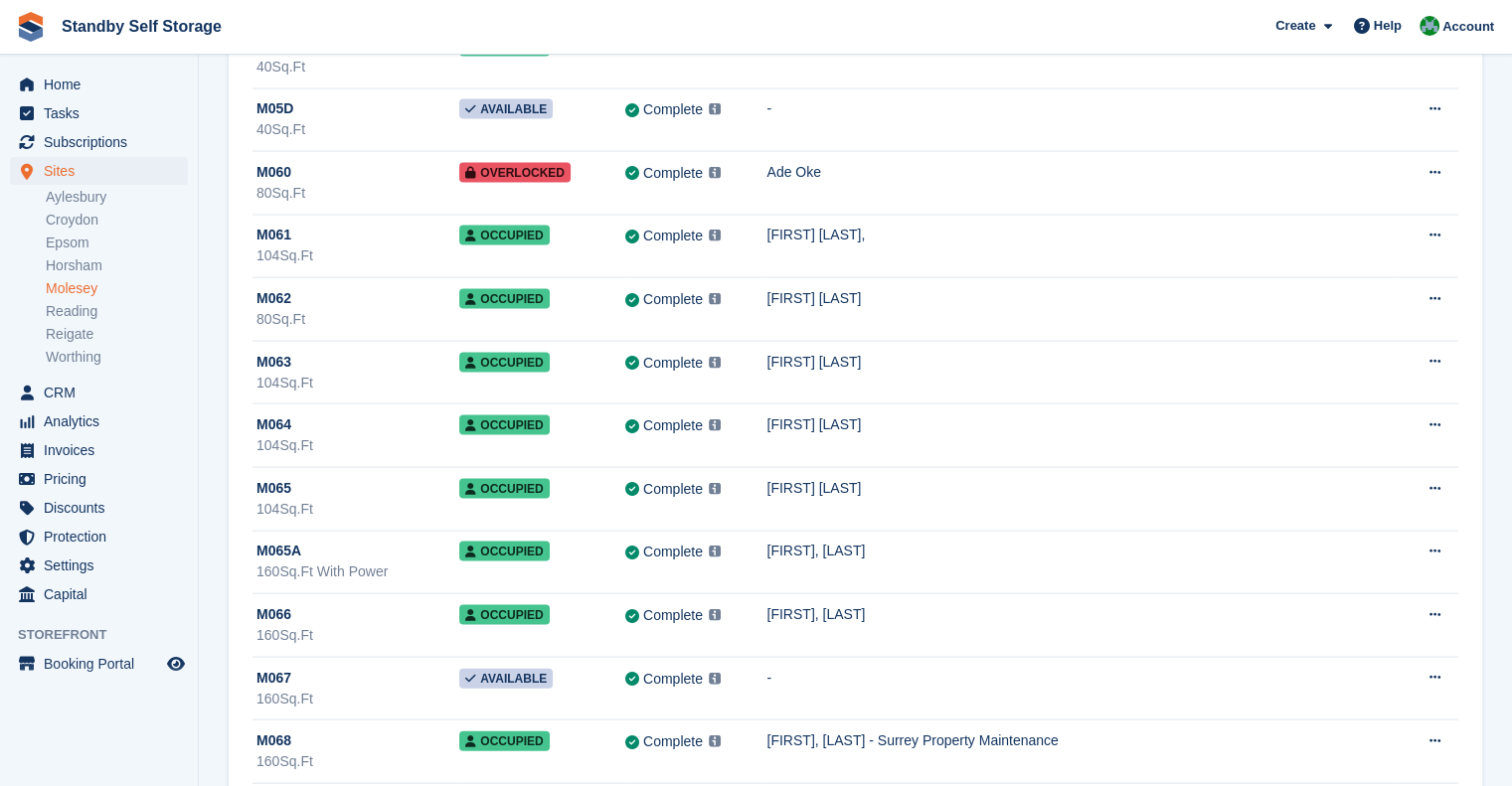 scroll, scrollTop: 4082, scrollLeft: 0, axis: vertical 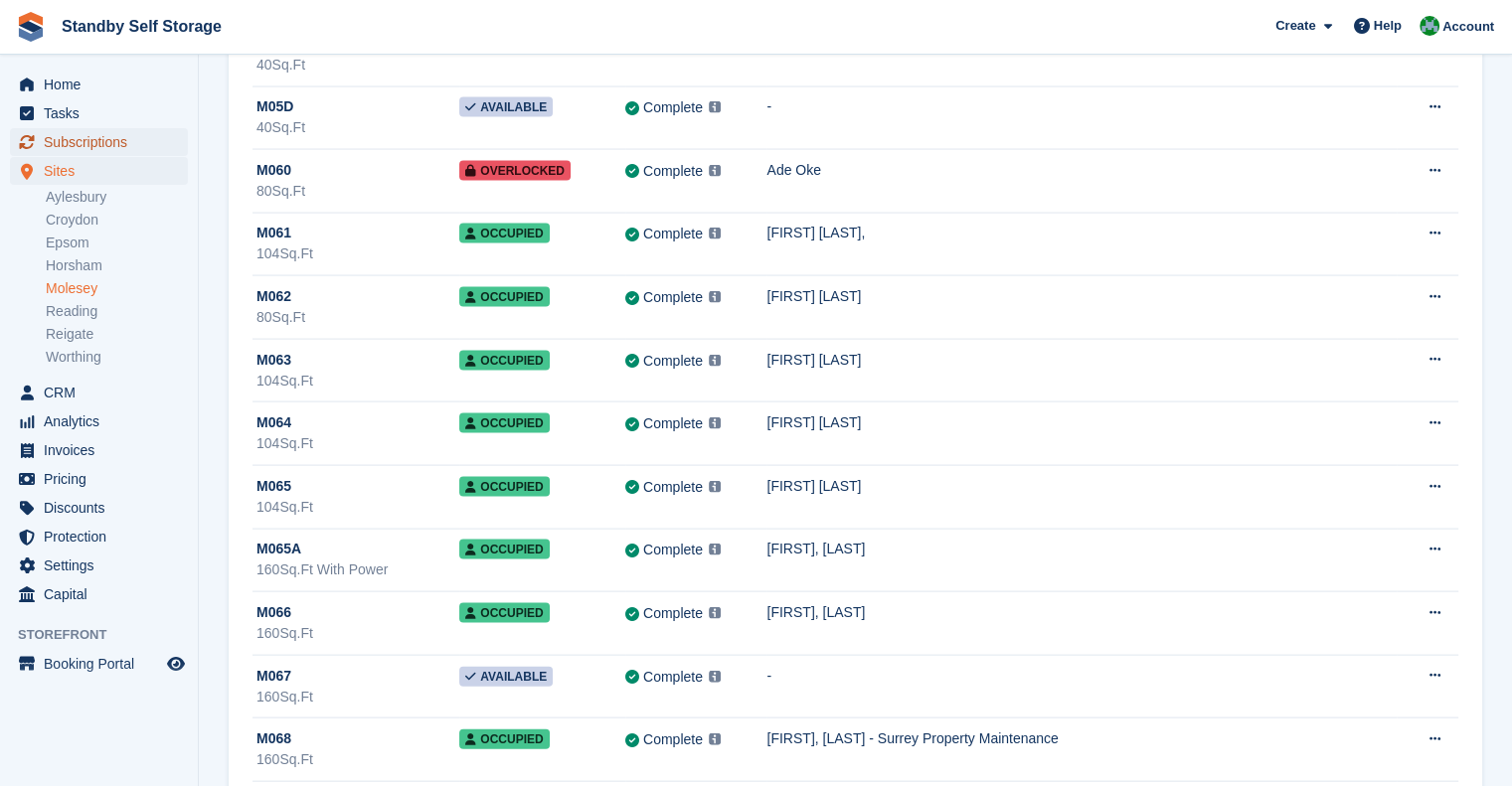 click on "Subscriptions" at bounding box center (103, 142) 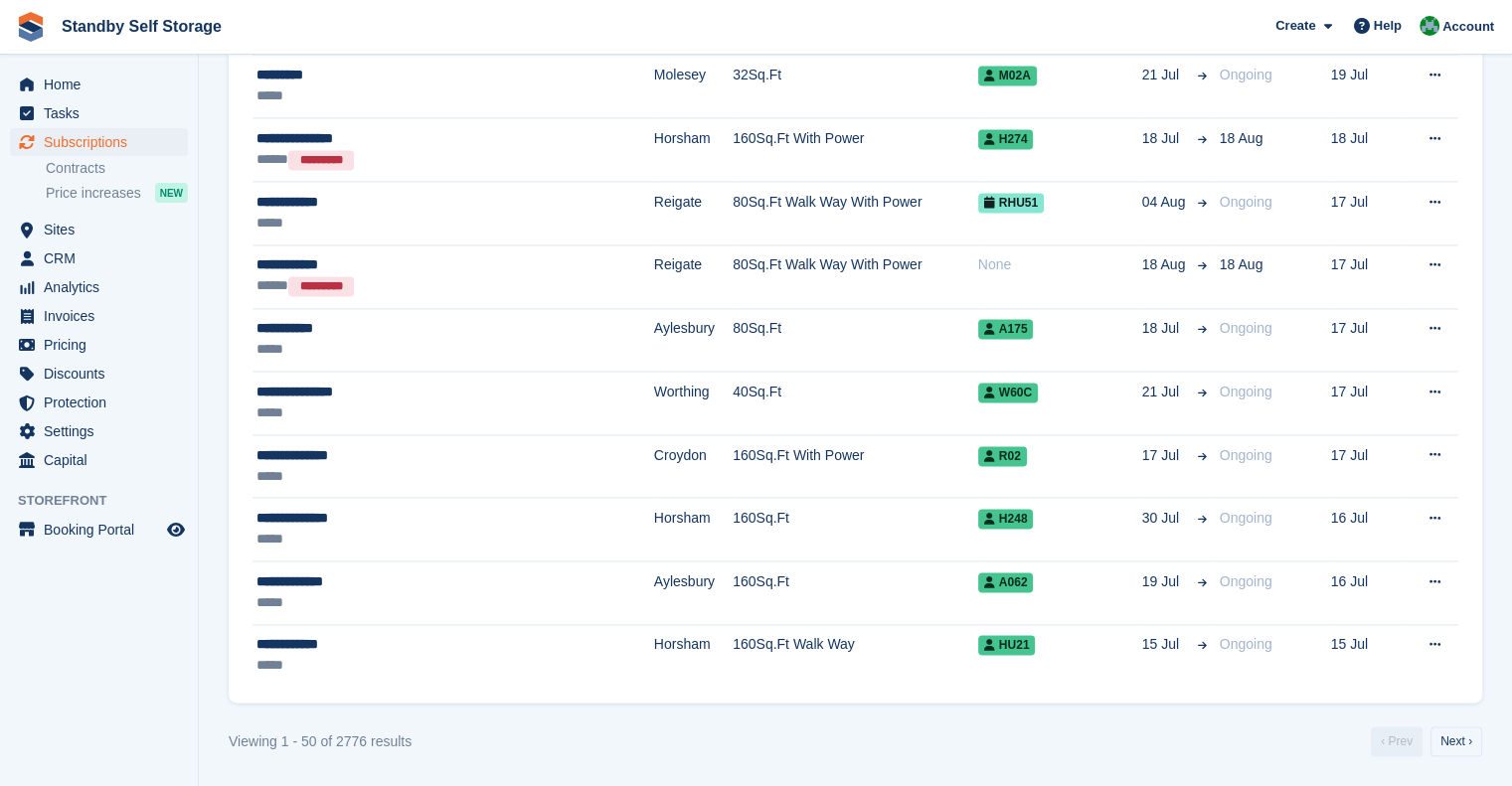 scroll, scrollTop: 0, scrollLeft: 0, axis: both 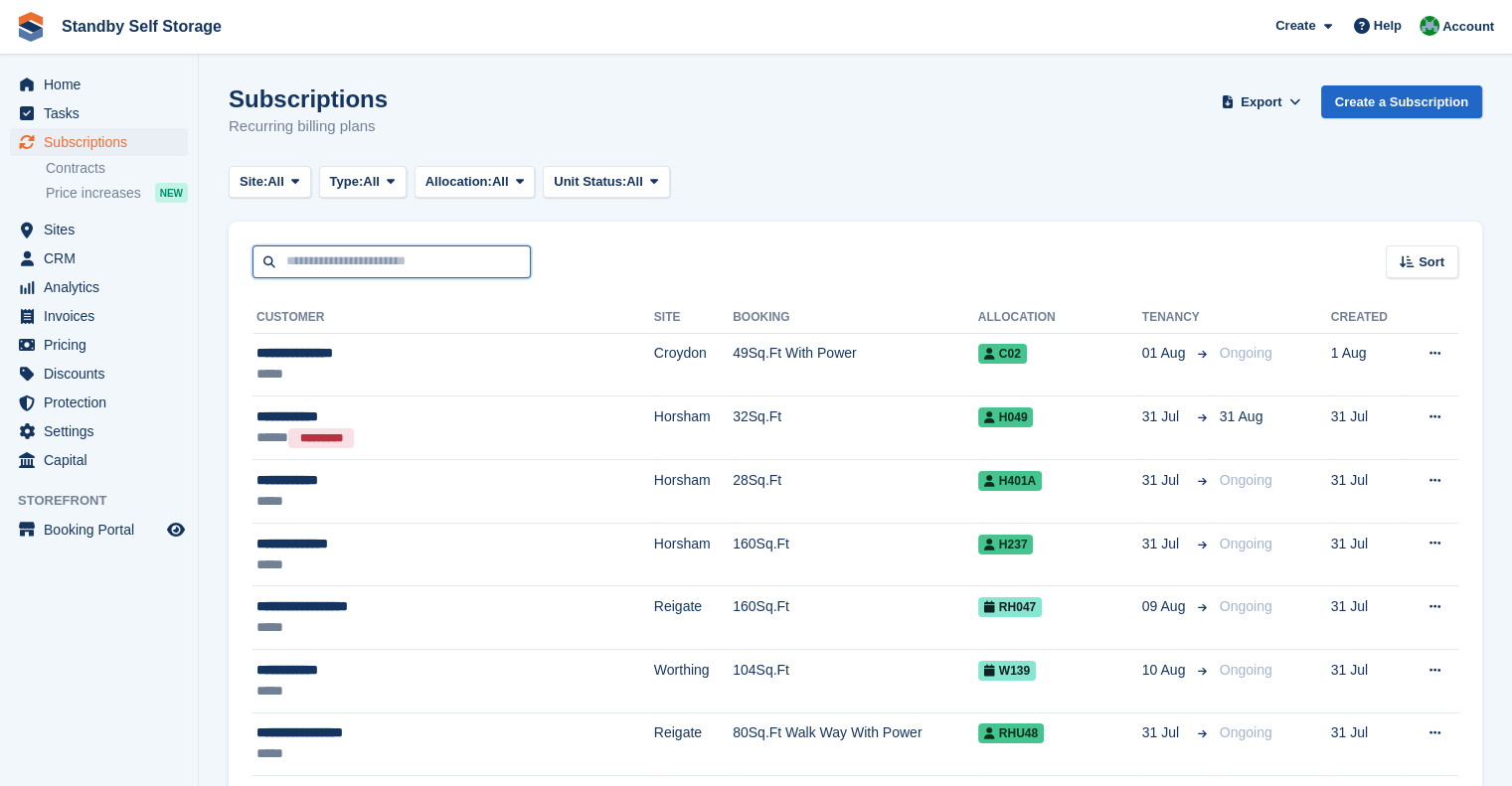 click at bounding box center (392, 261) 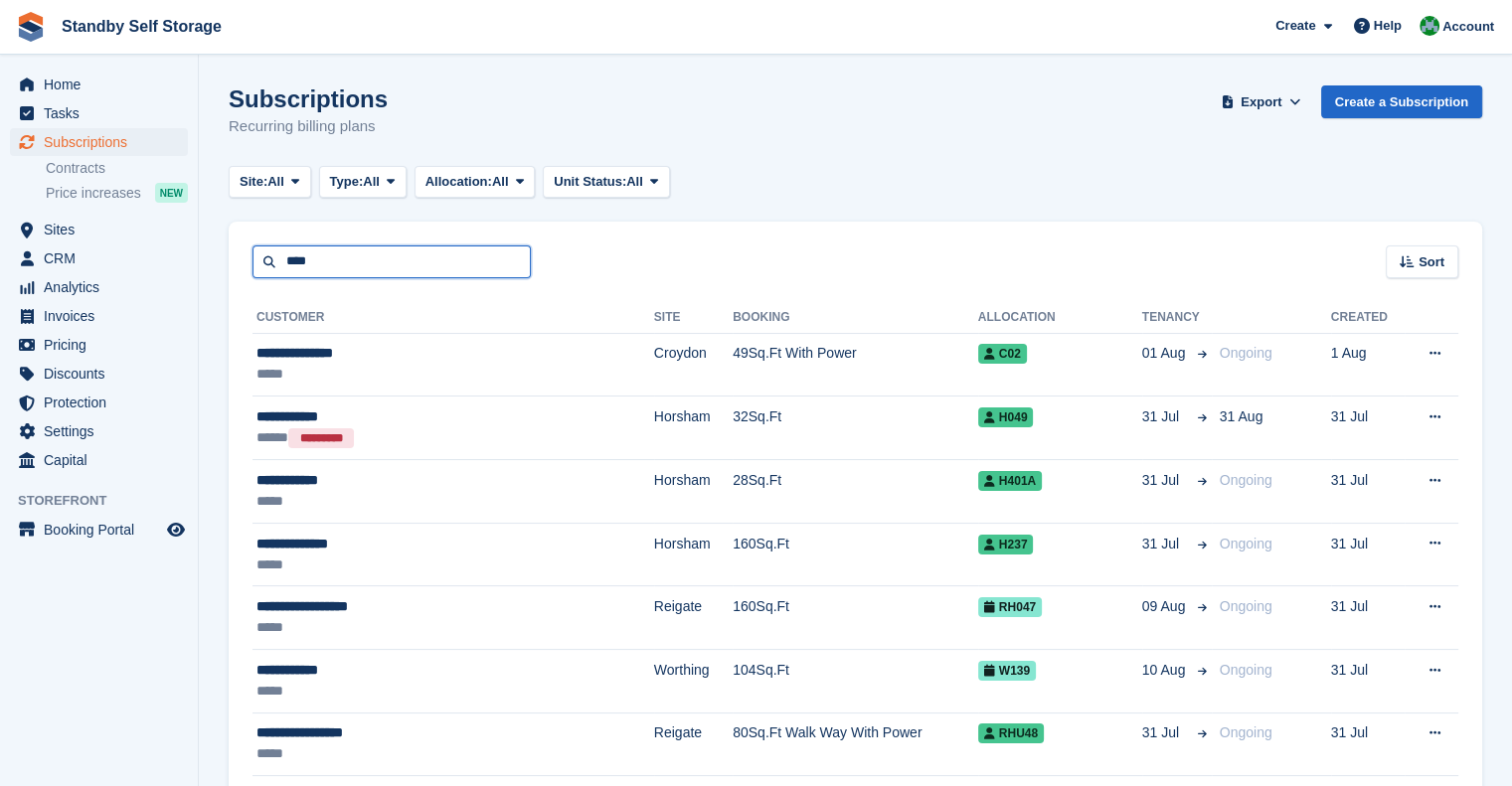 type on "****" 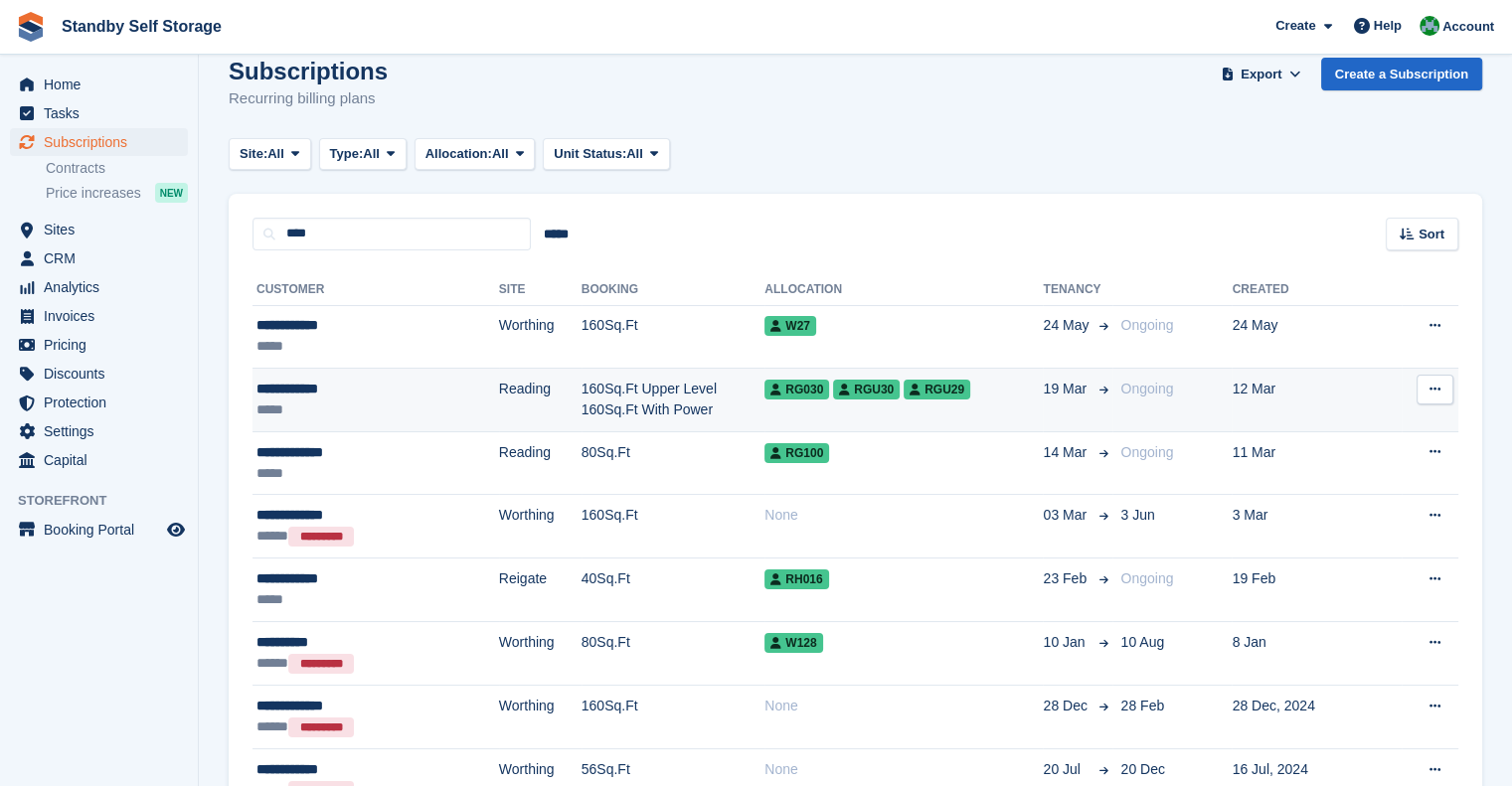 scroll, scrollTop: 27, scrollLeft: 0, axis: vertical 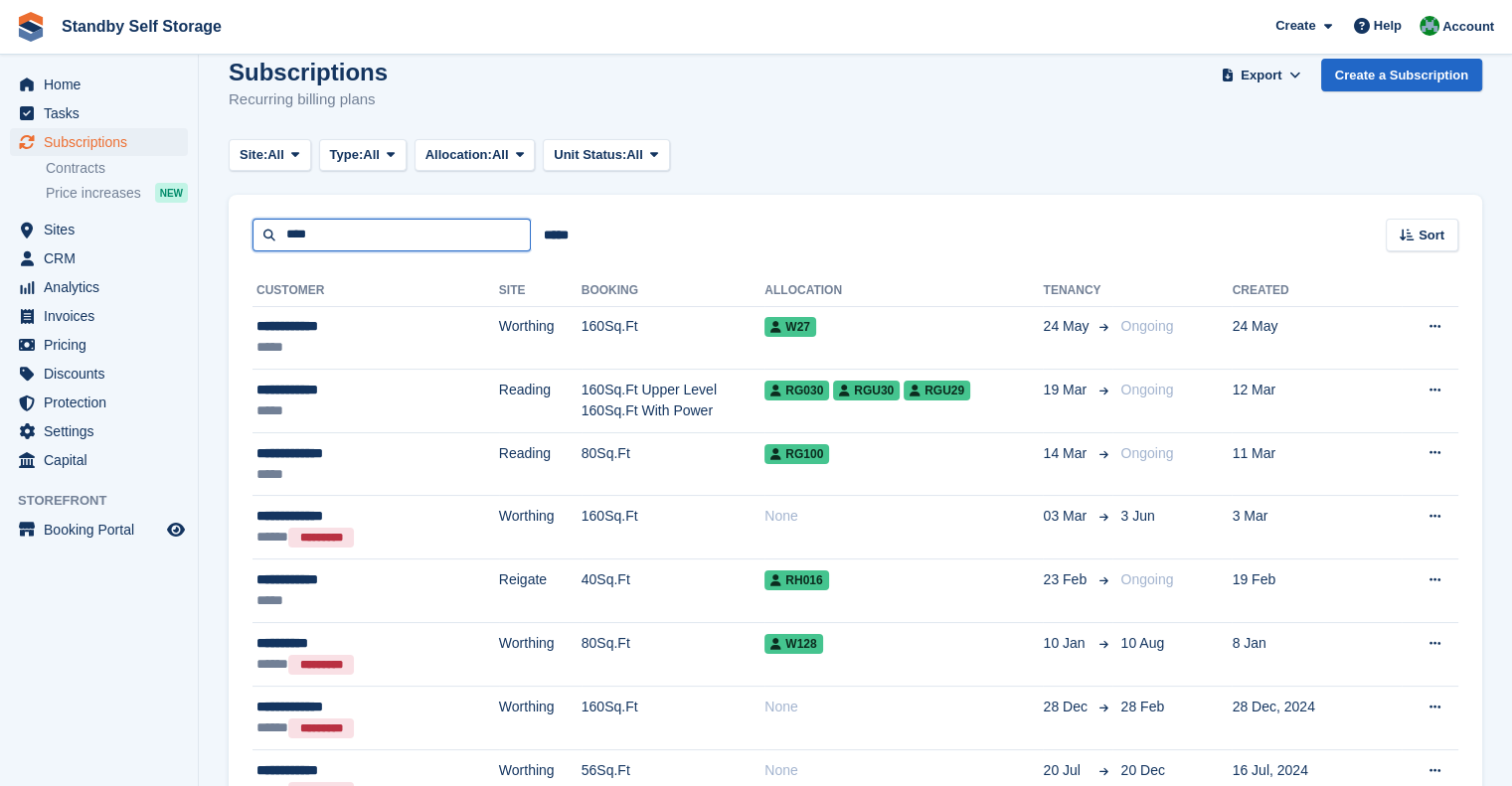 click on "****" at bounding box center [392, 235] 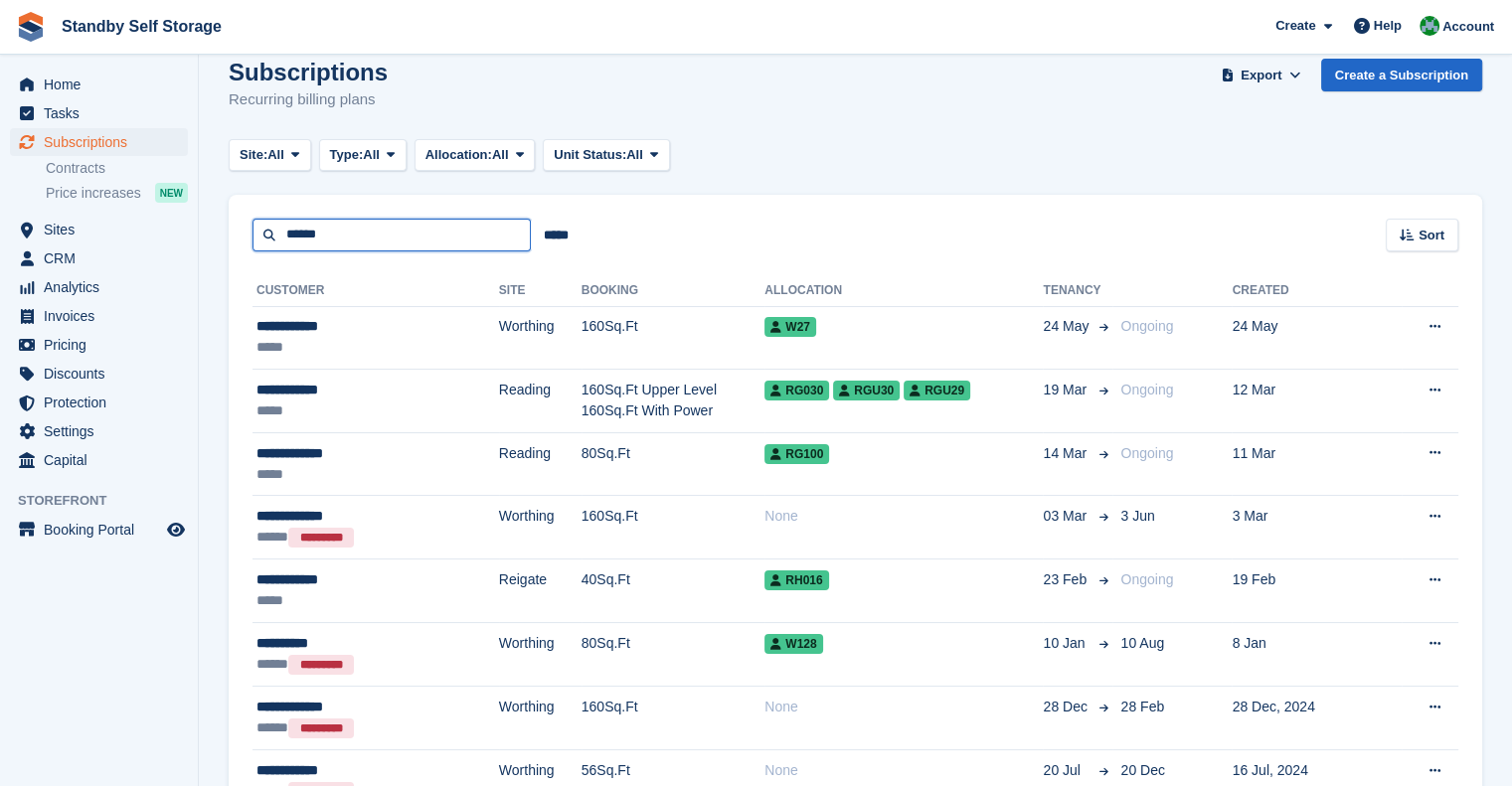 type on "******" 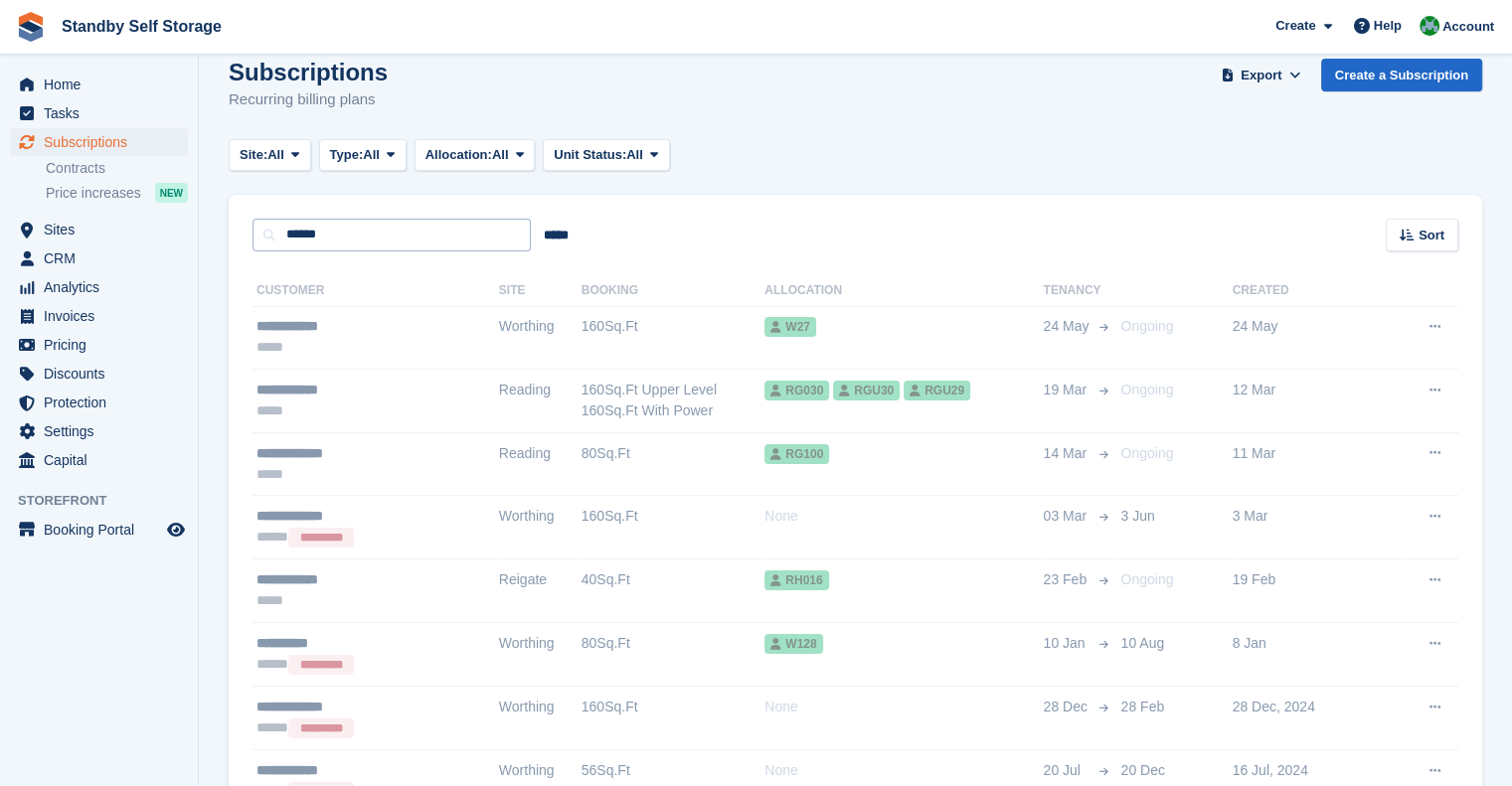 scroll, scrollTop: 0, scrollLeft: 0, axis: both 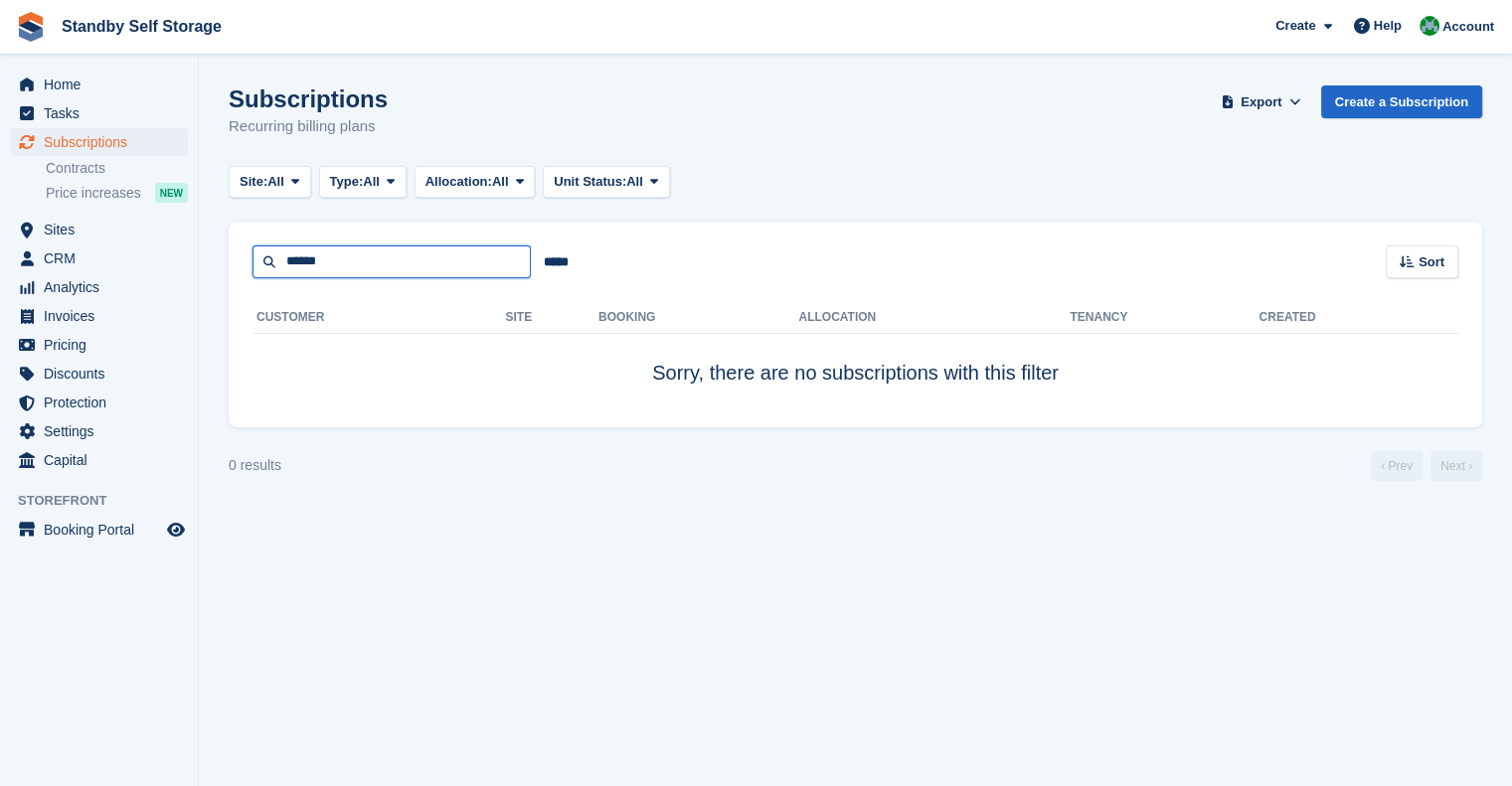 click on "******" at bounding box center [392, 261] 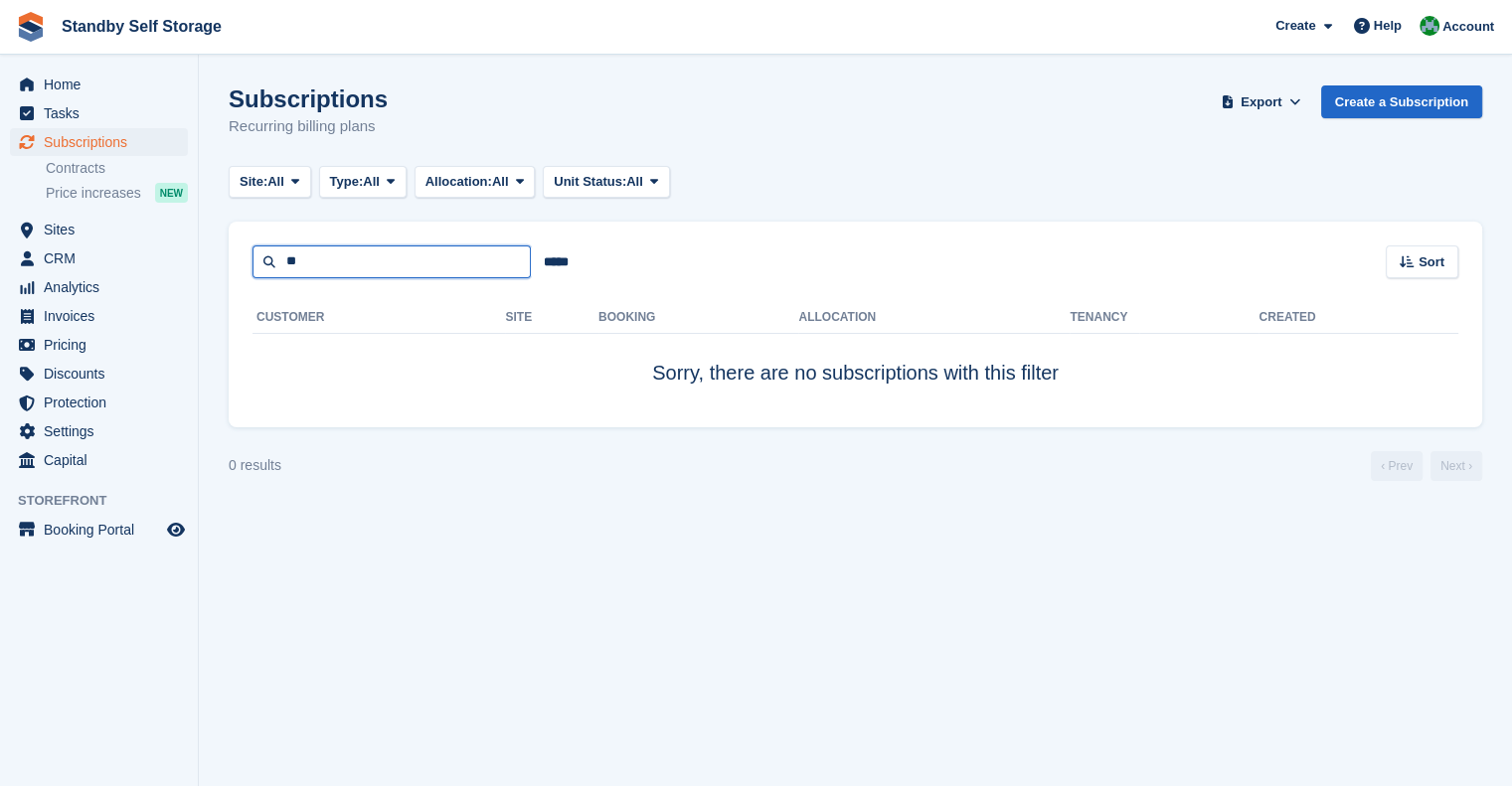 type on "*" 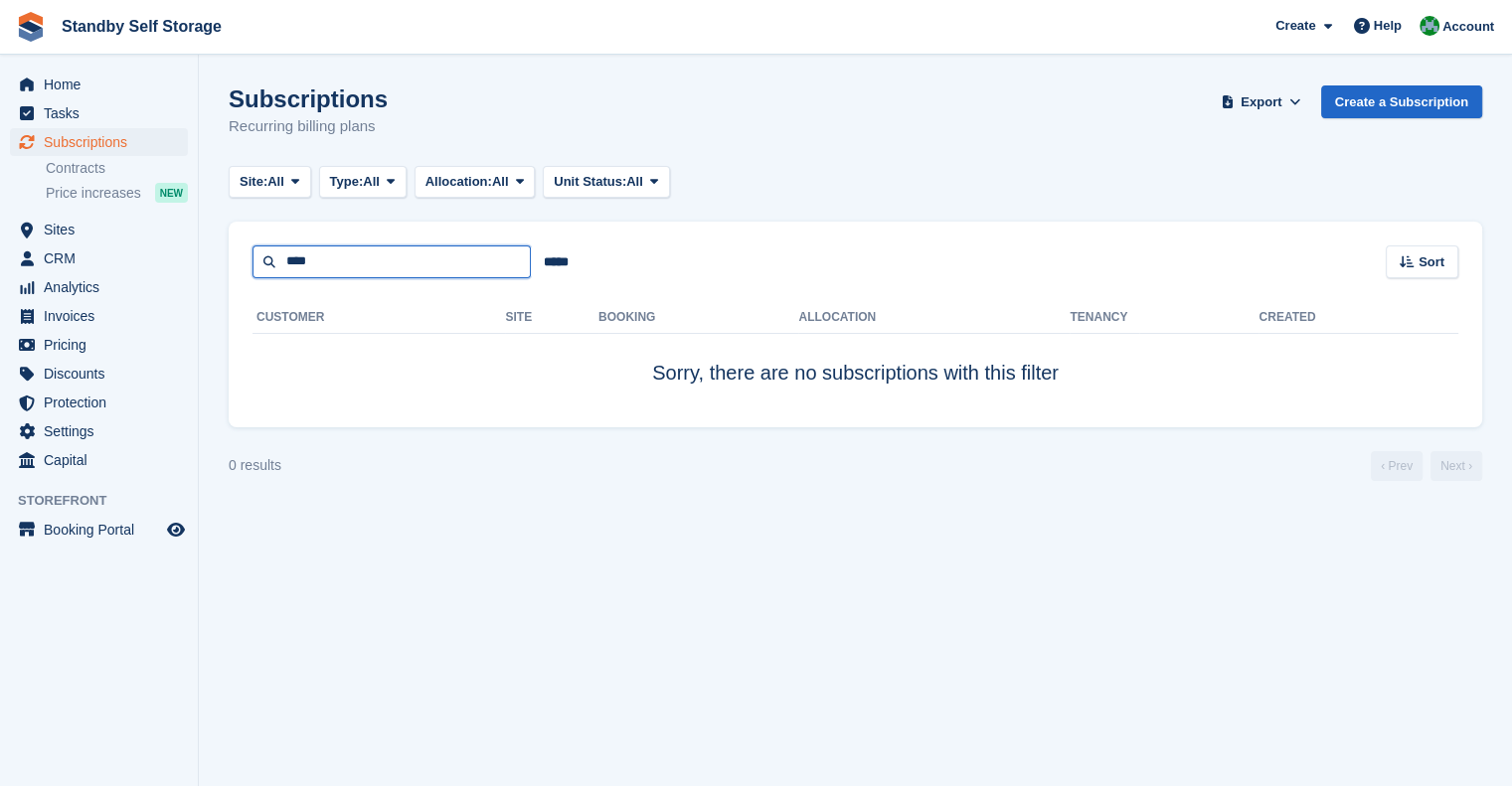 type on "****" 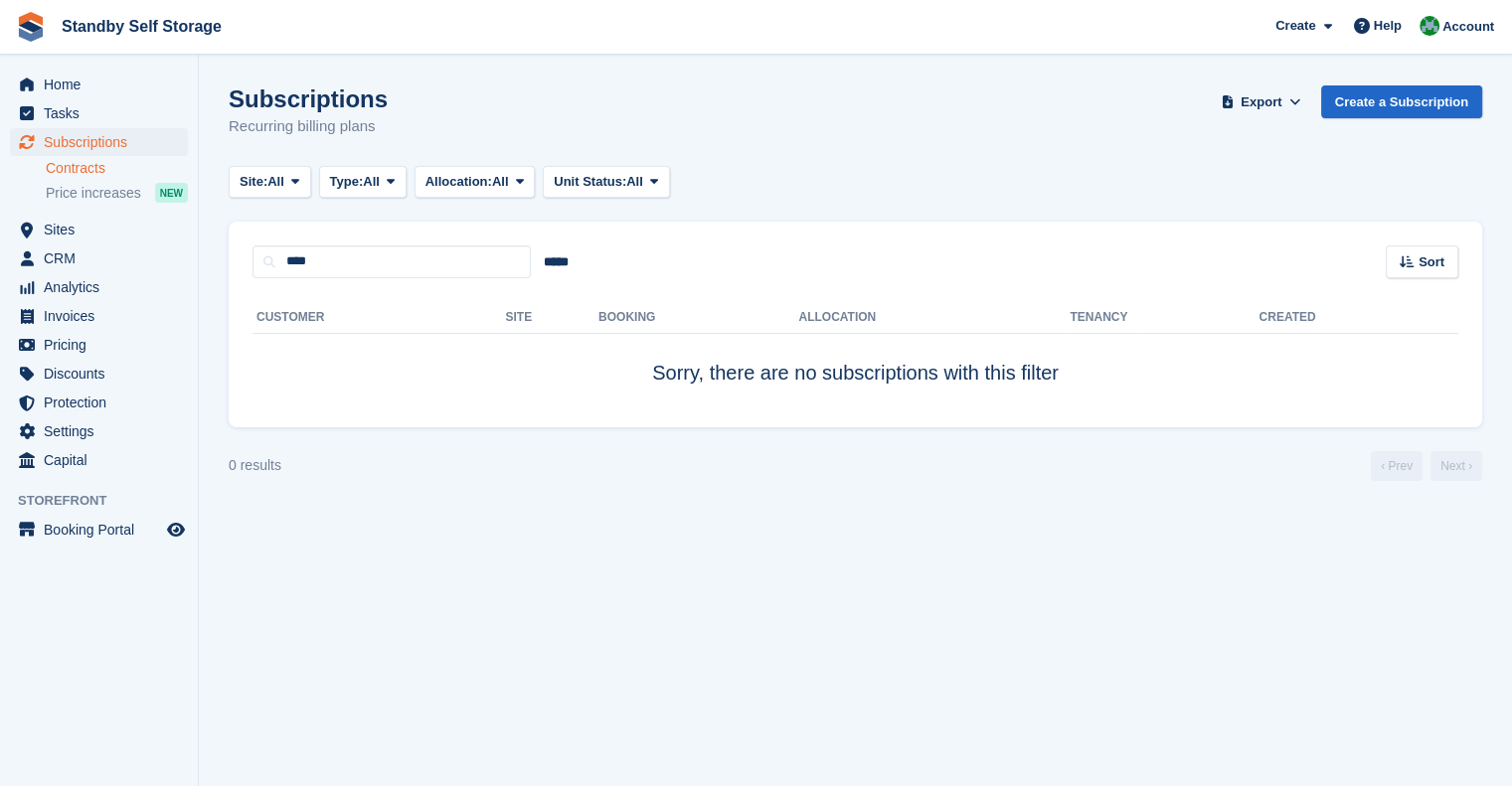 click on "Contracts" at bounding box center (116, 168) 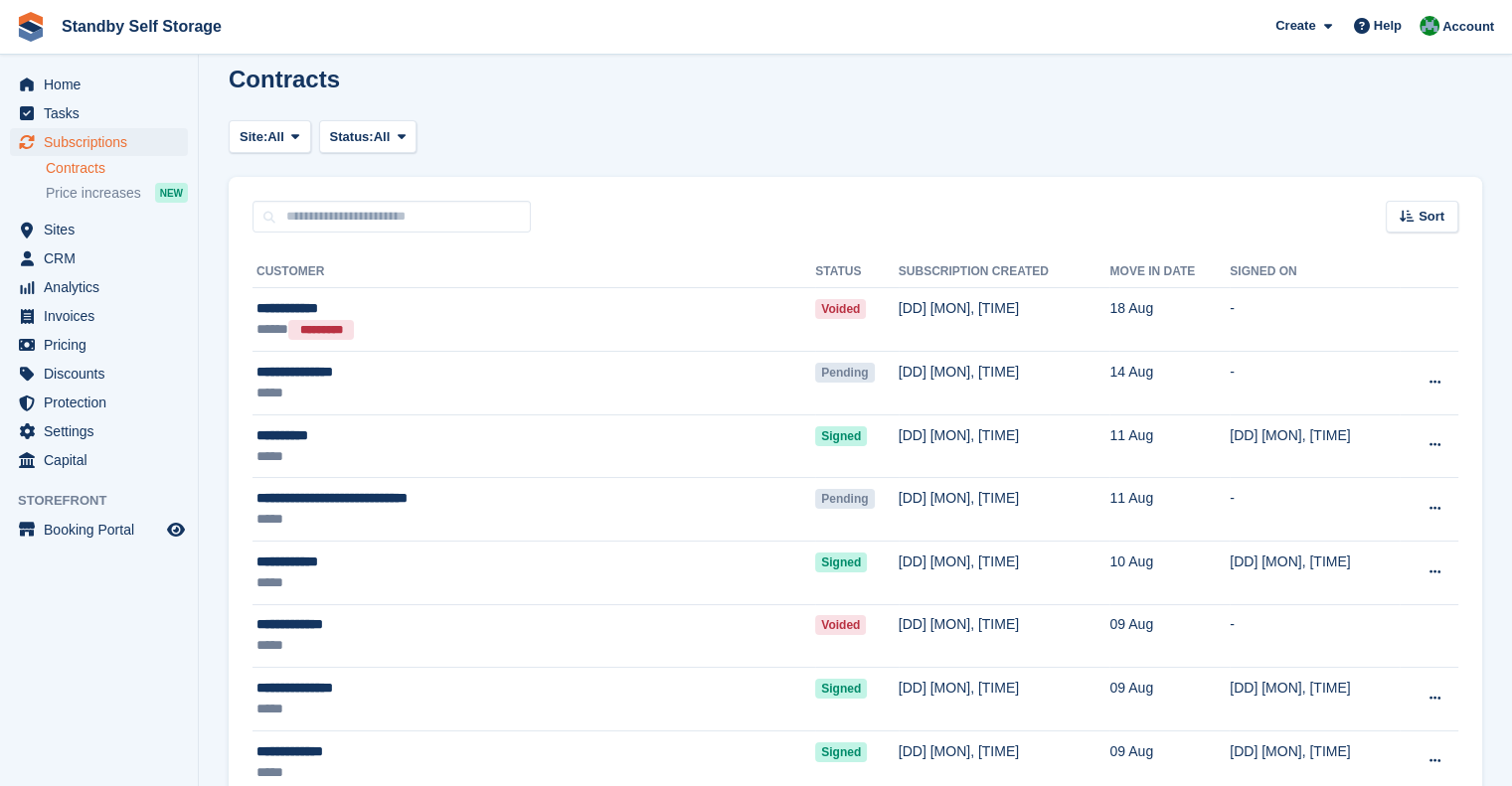 scroll, scrollTop: 0, scrollLeft: 0, axis: both 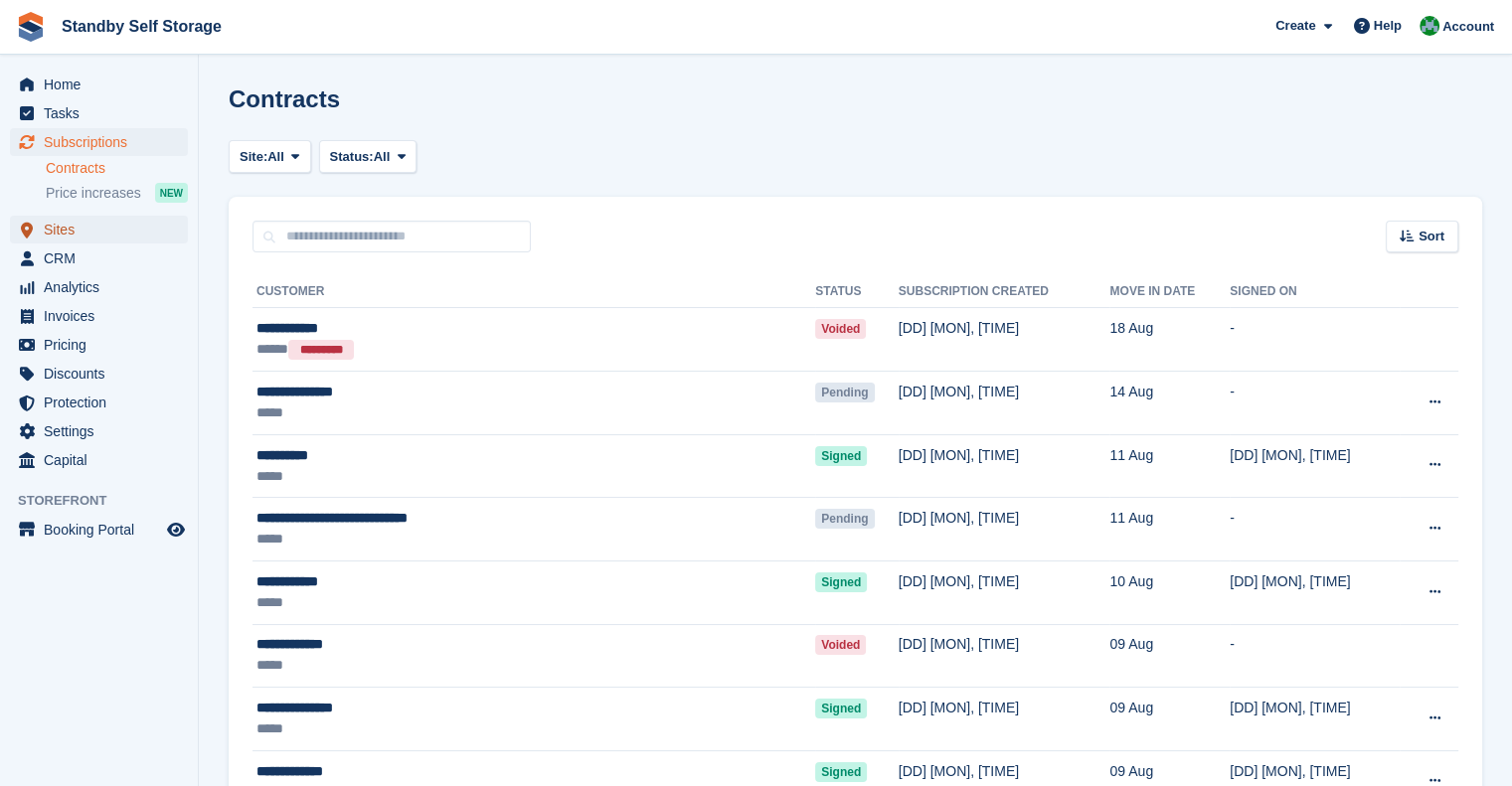 click on "Sites" at bounding box center [103, 230] 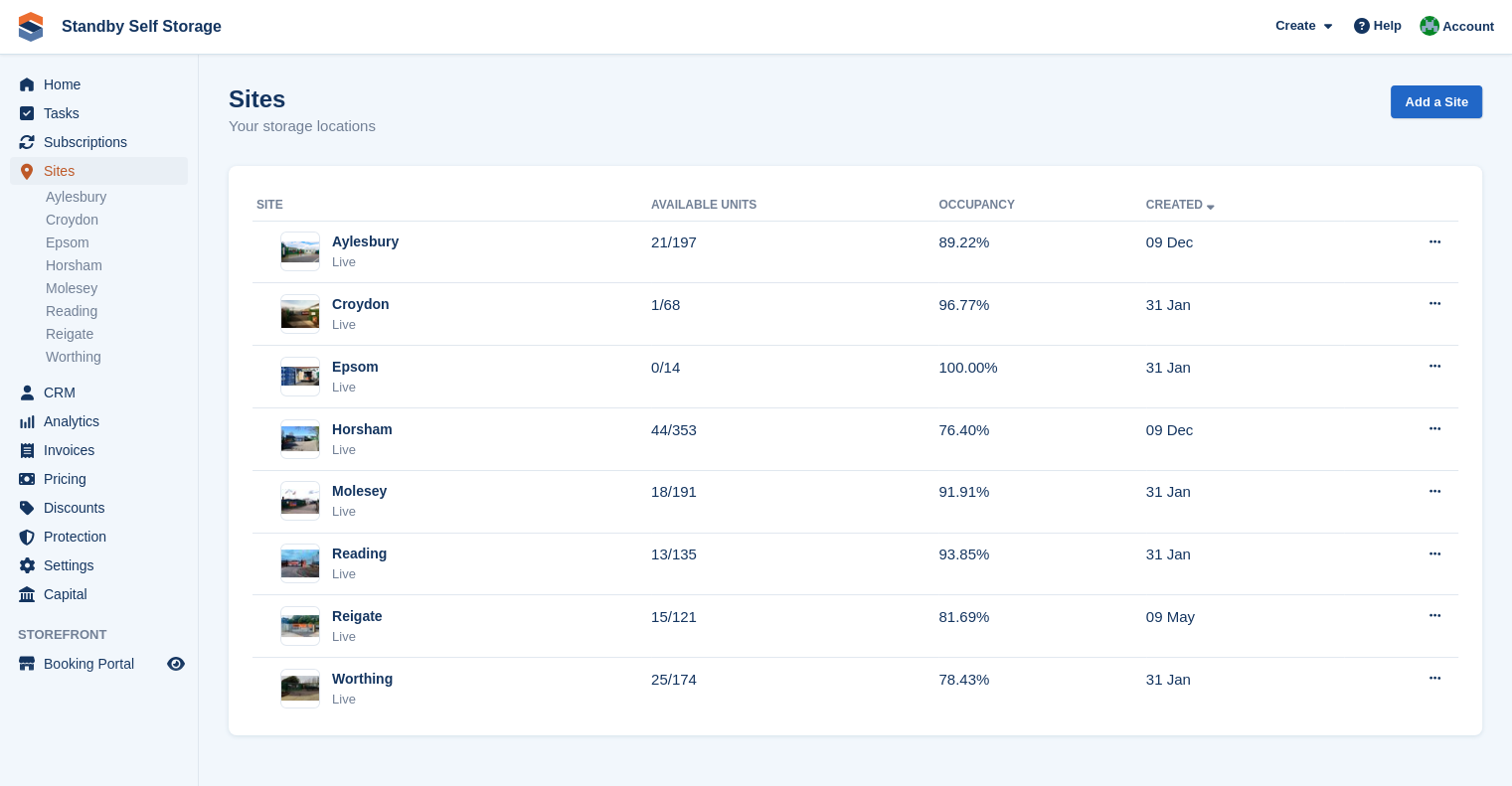 click on "Sites" at bounding box center [103, 171] 